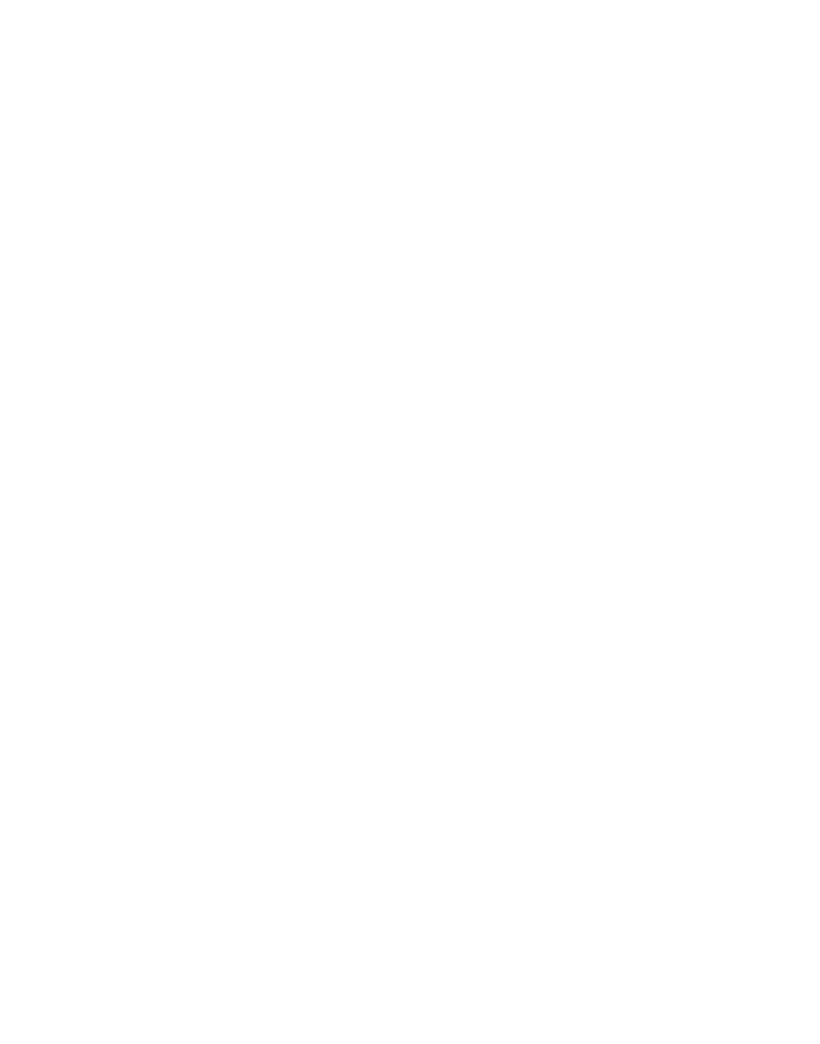 scroll, scrollTop: 0, scrollLeft: 0, axis: both 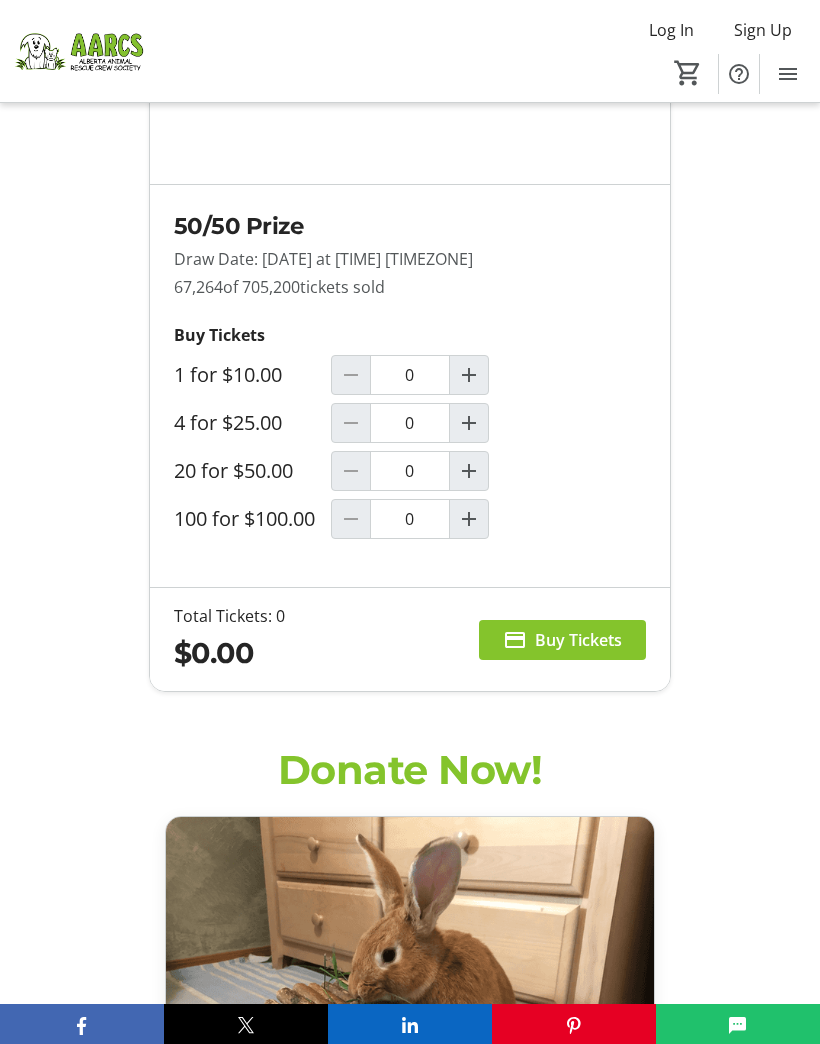 click at bounding box center (469, 375) 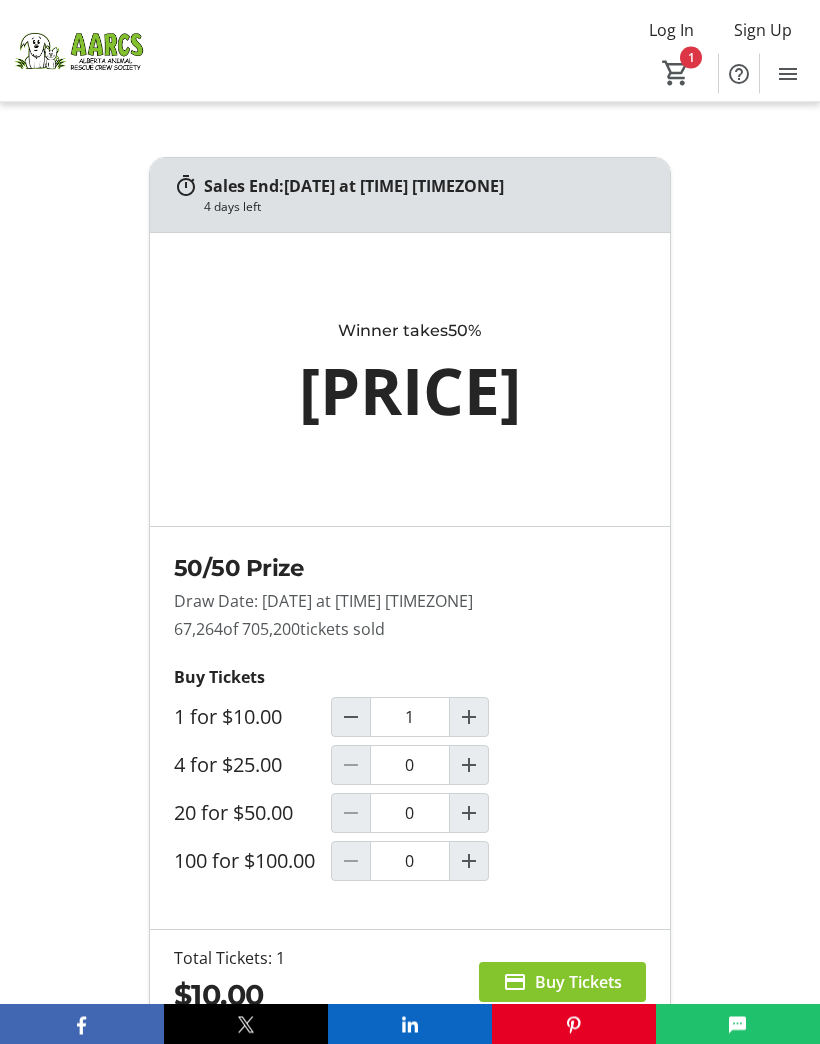 scroll, scrollTop: 1981, scrollLeft: 0, axis: vertical 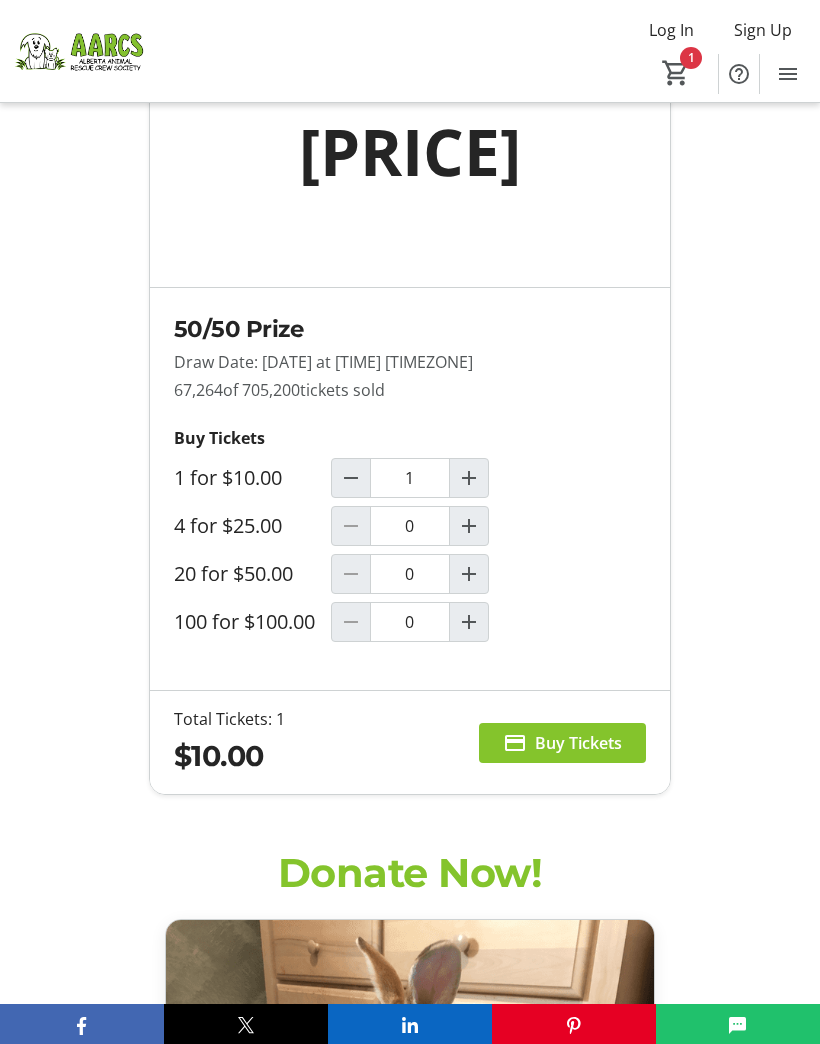 click at bounding box center (351, 478) 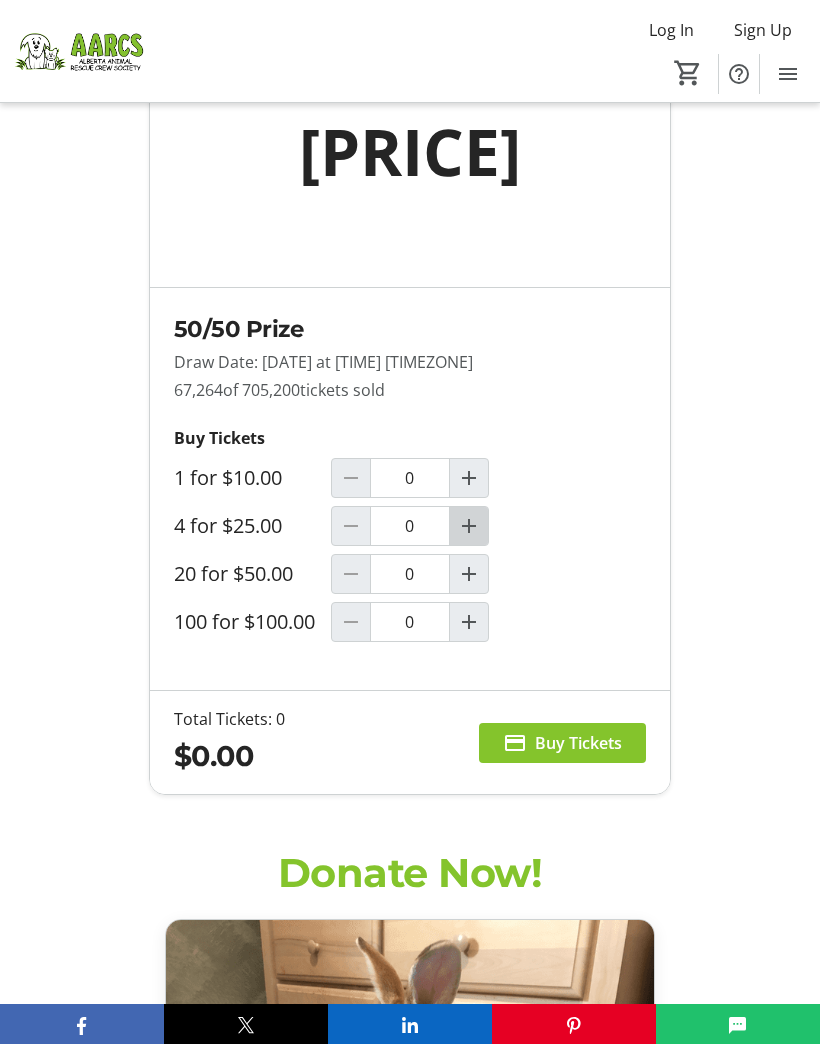 click at bounding box center (469, 526) 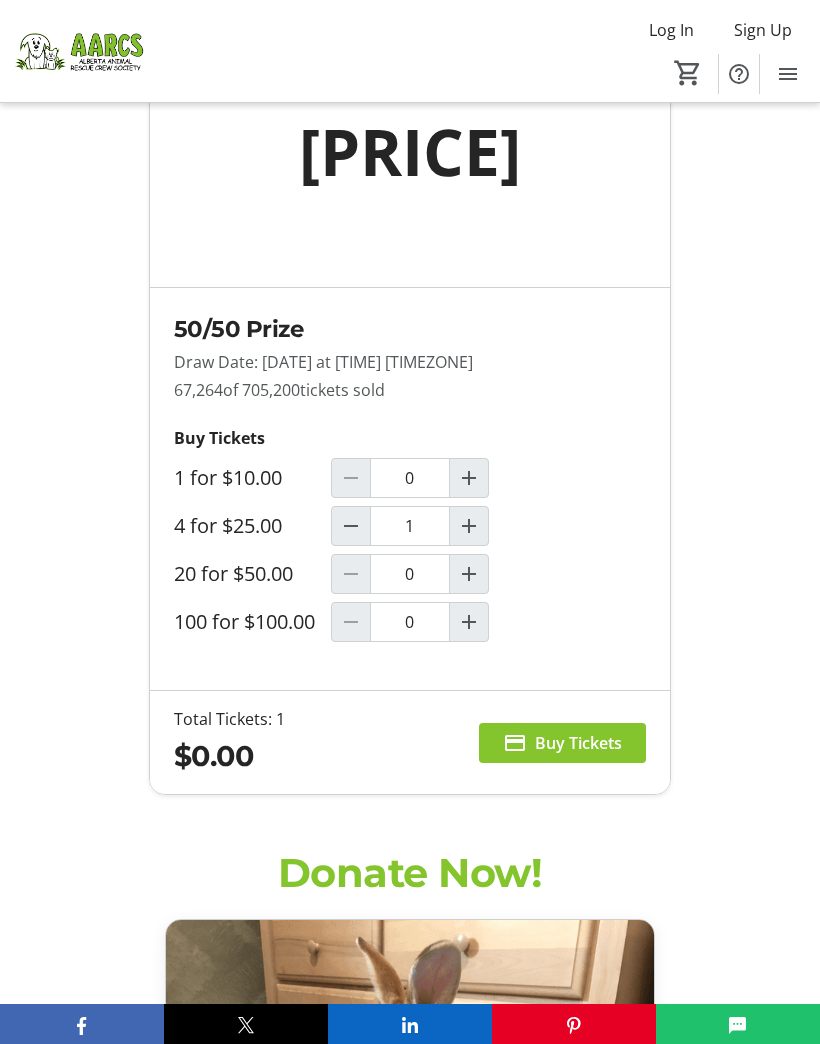 type on "1" 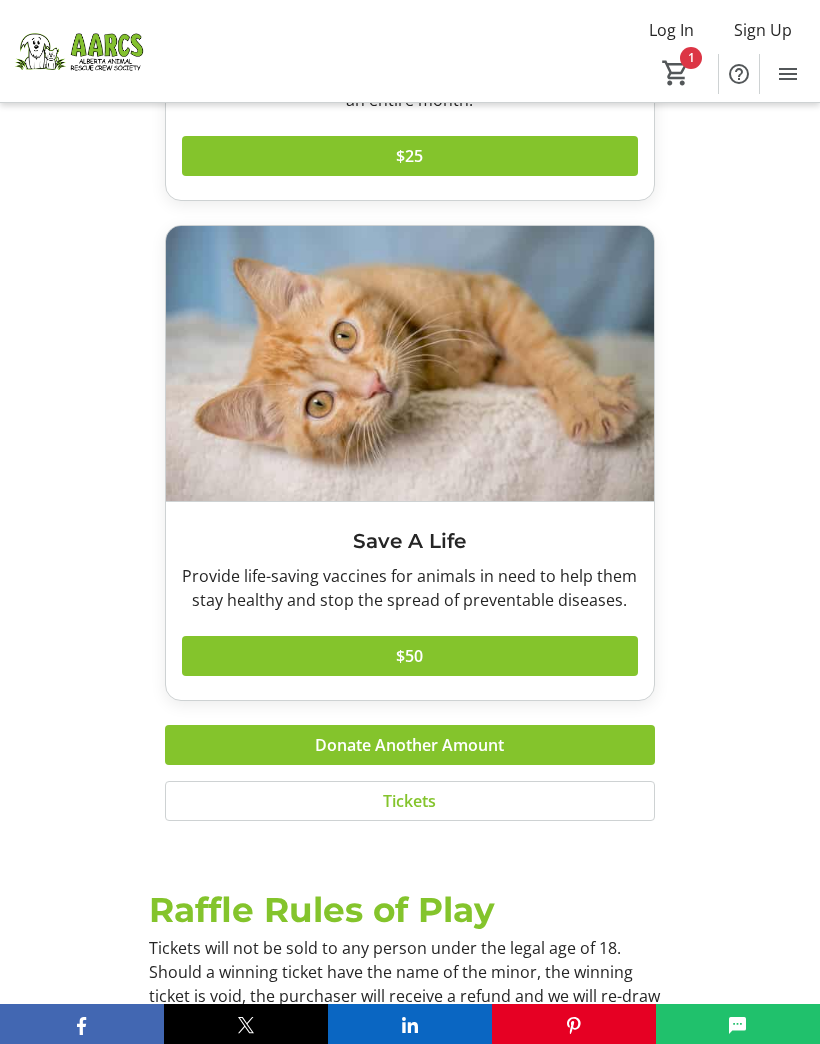 scroll, scrollTop: 3721, scrollLeft: 0, axis: vertical 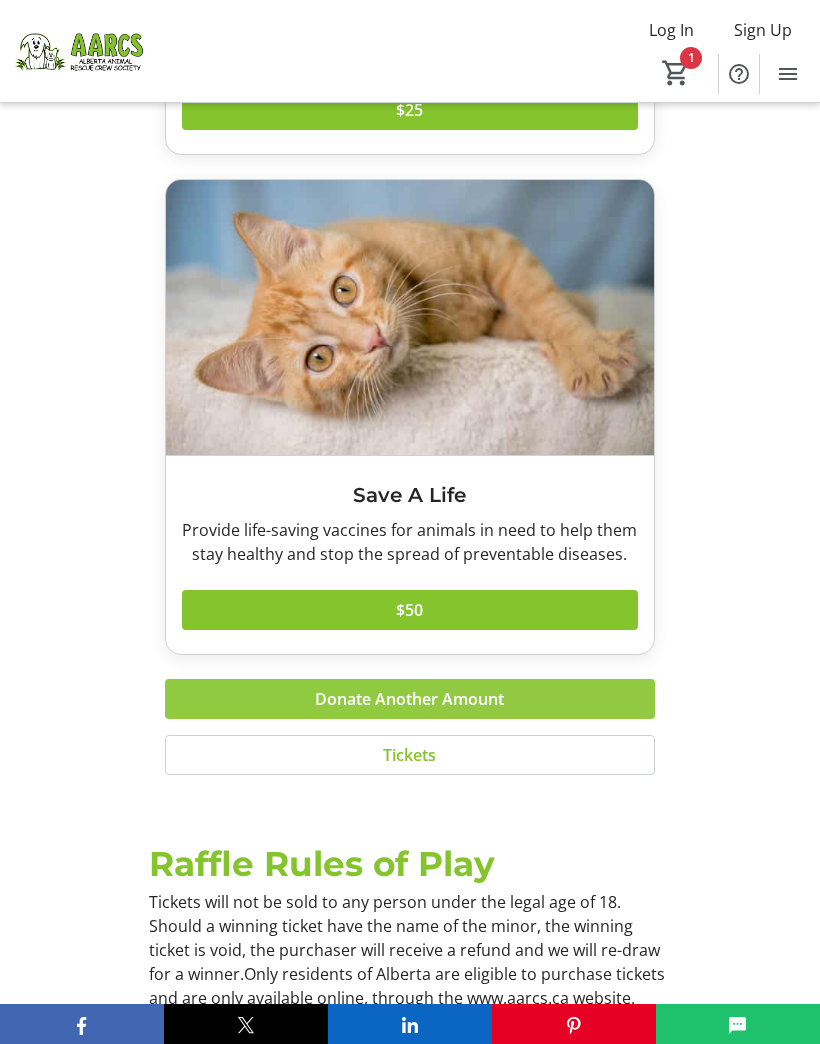 click on "Donate Another Amount" at bounding box center [409, 699] 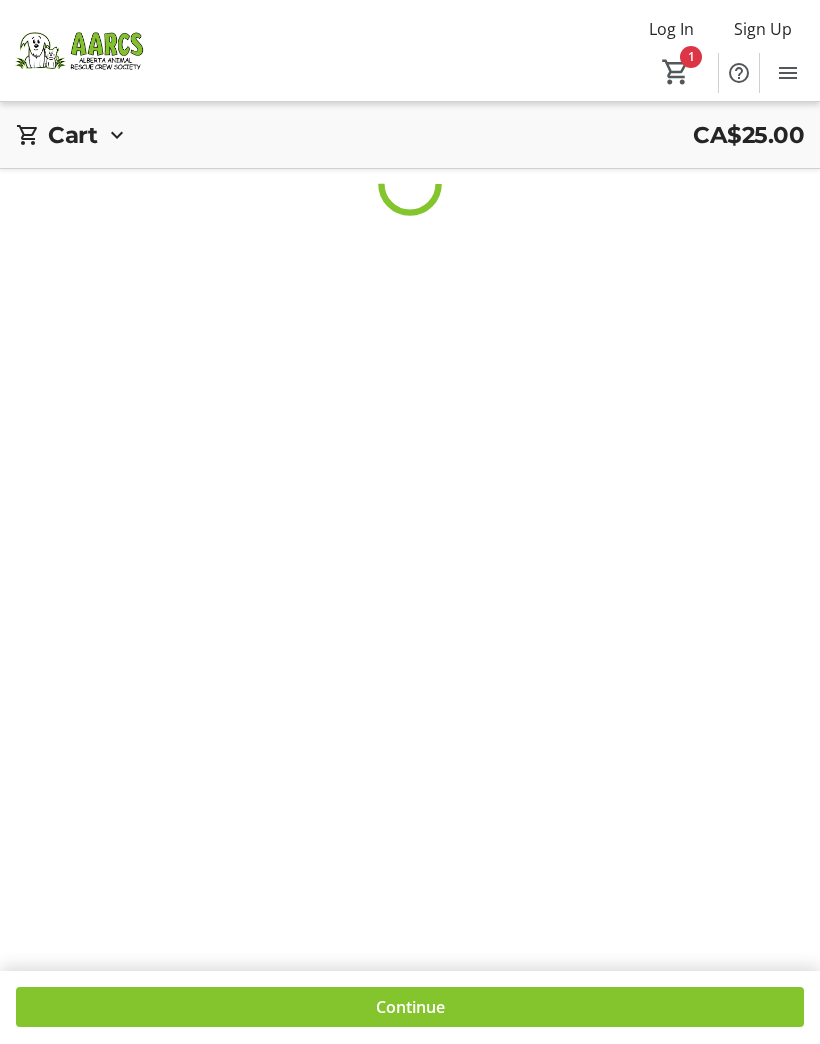 scroll, scrollTop: 1, scrollLeft: 0, axis: vertical 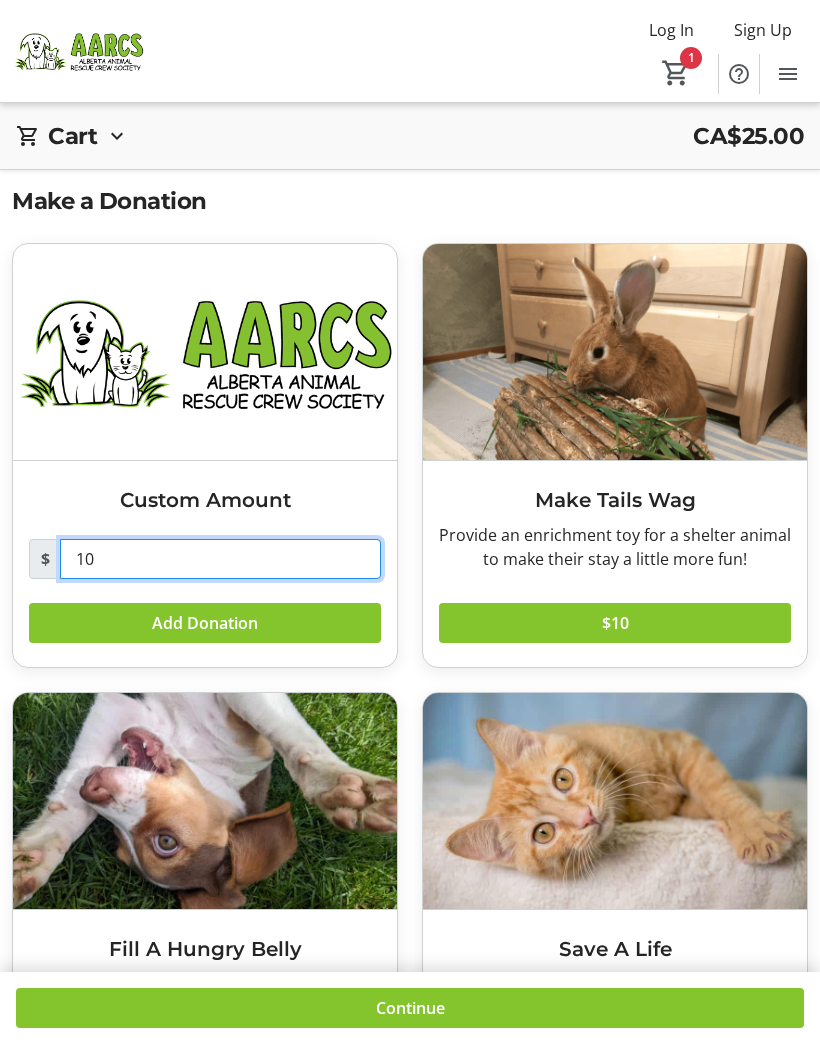 click on "10" at bounding box center [220, 559] 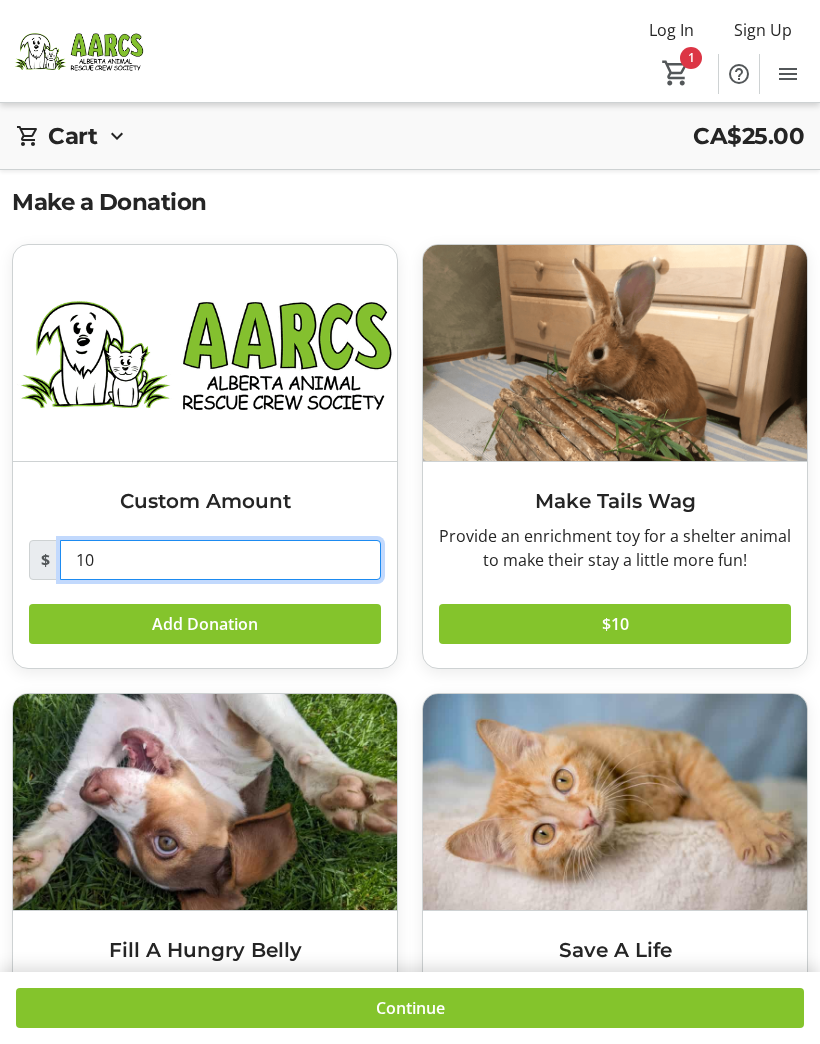 type on "1" 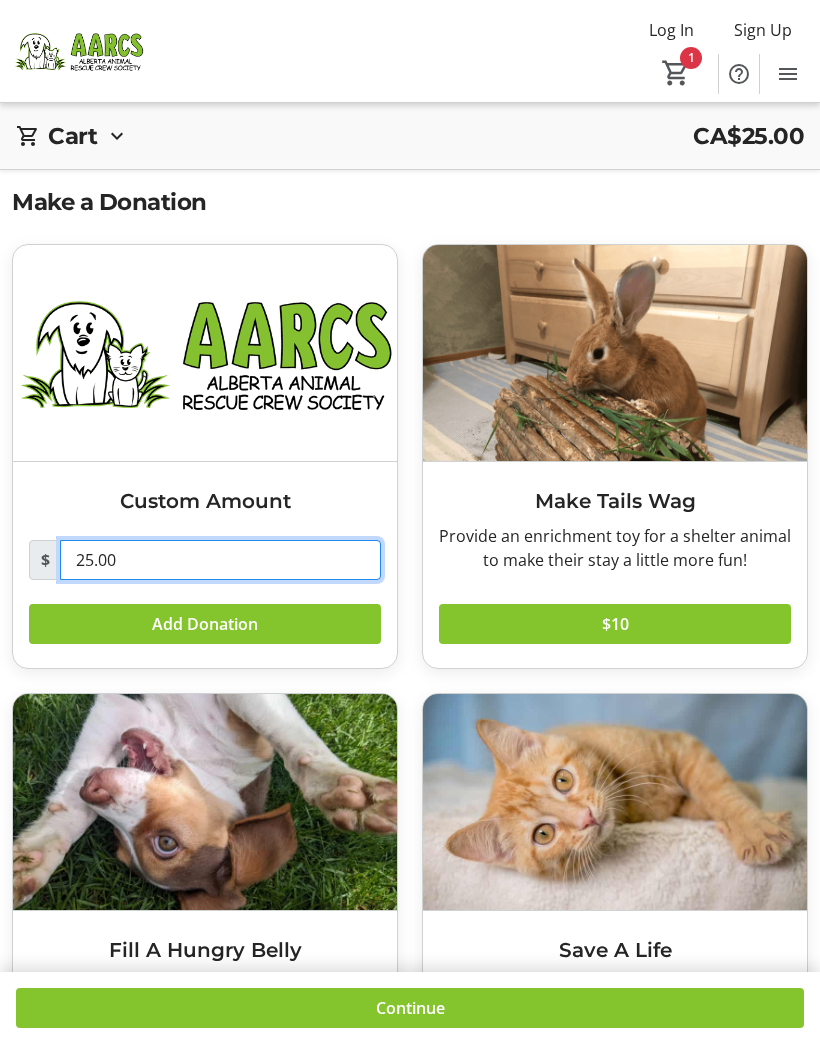 type on "25.00" 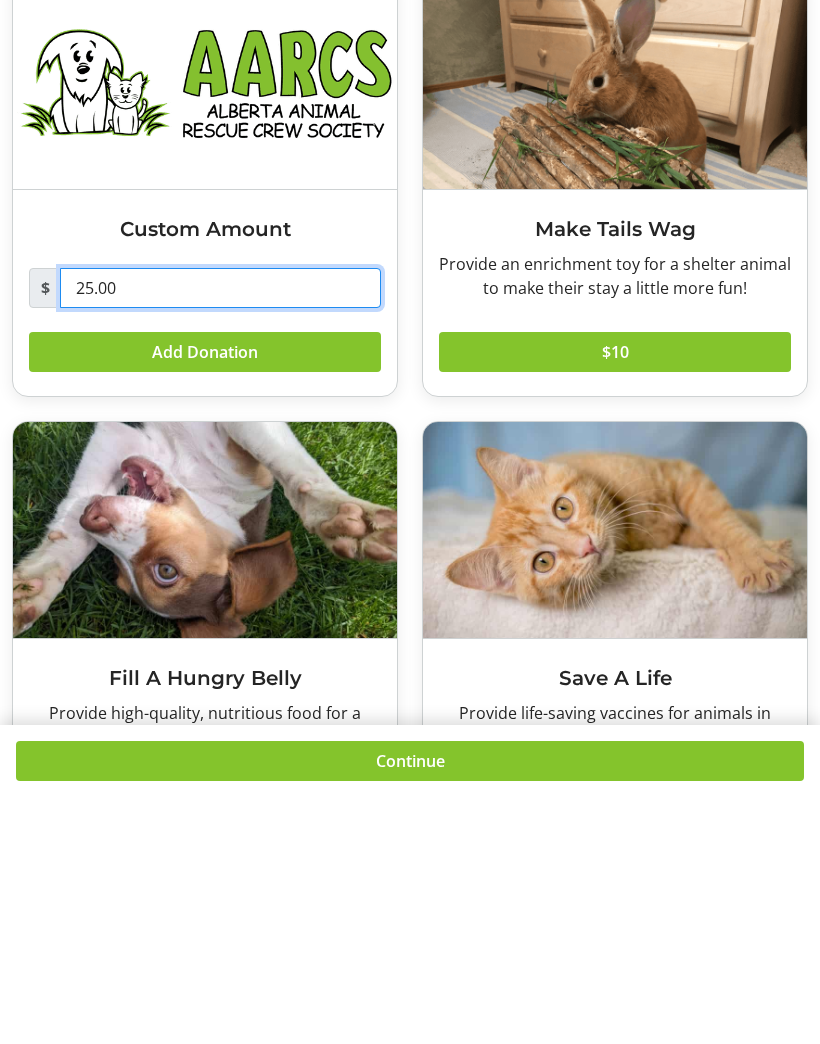 scroll, scrollTop: 185, scrollLeft: 0, axis: vertical 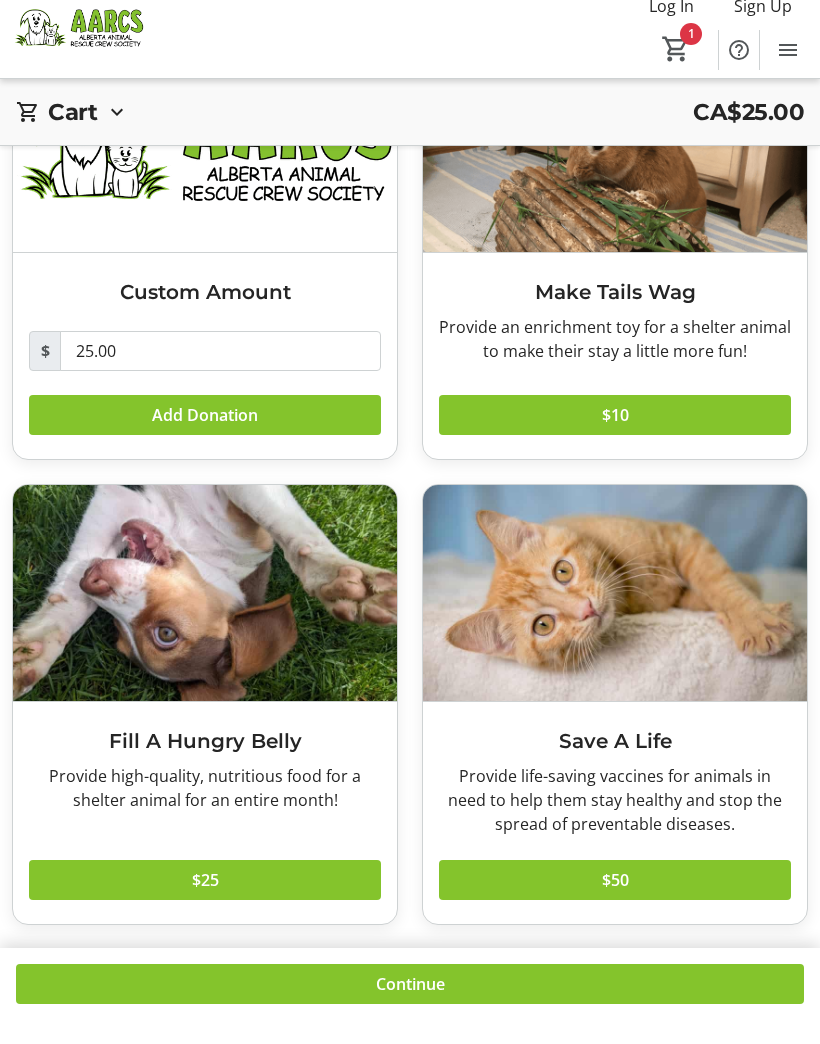click 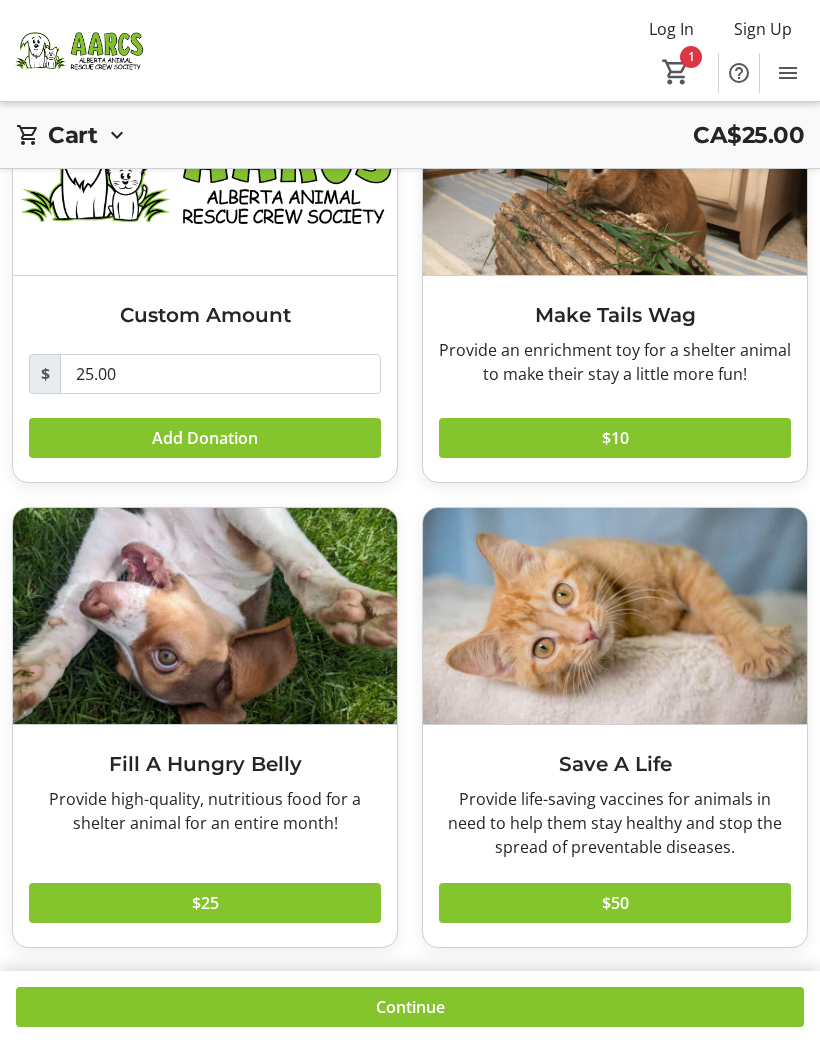 click on "Add Donation" 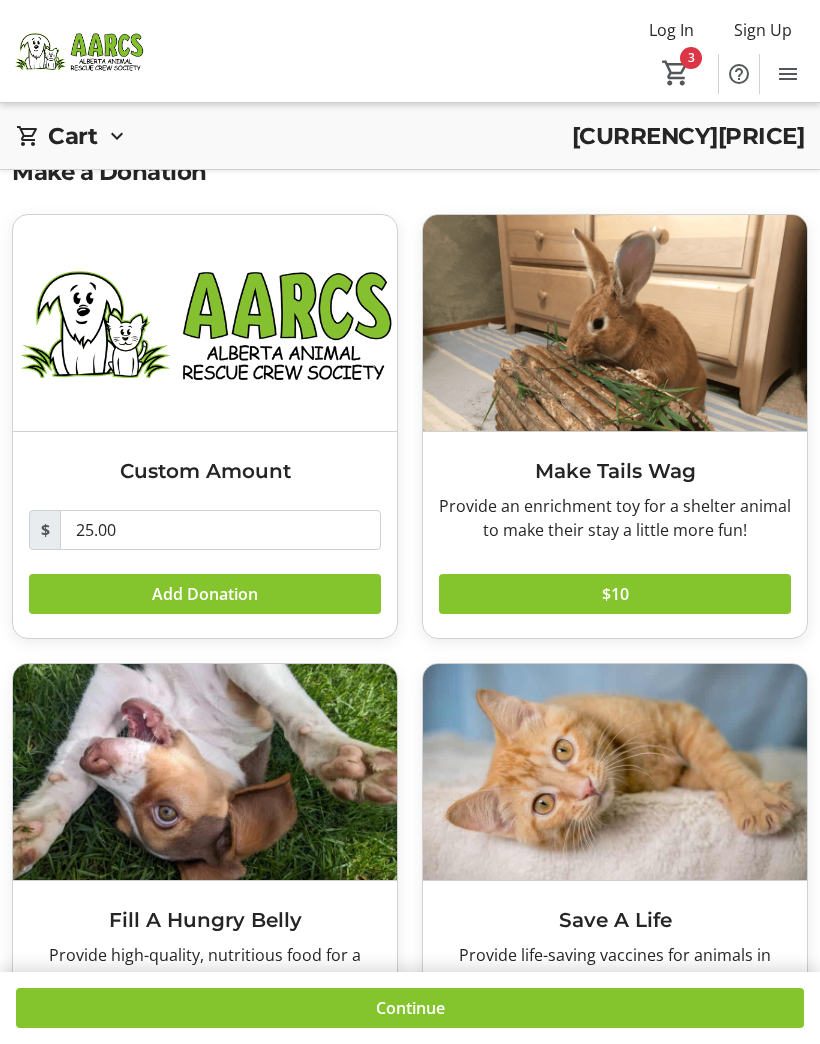 scroll, scrollTop: 38, scrollLeft: 0, axis: vertical 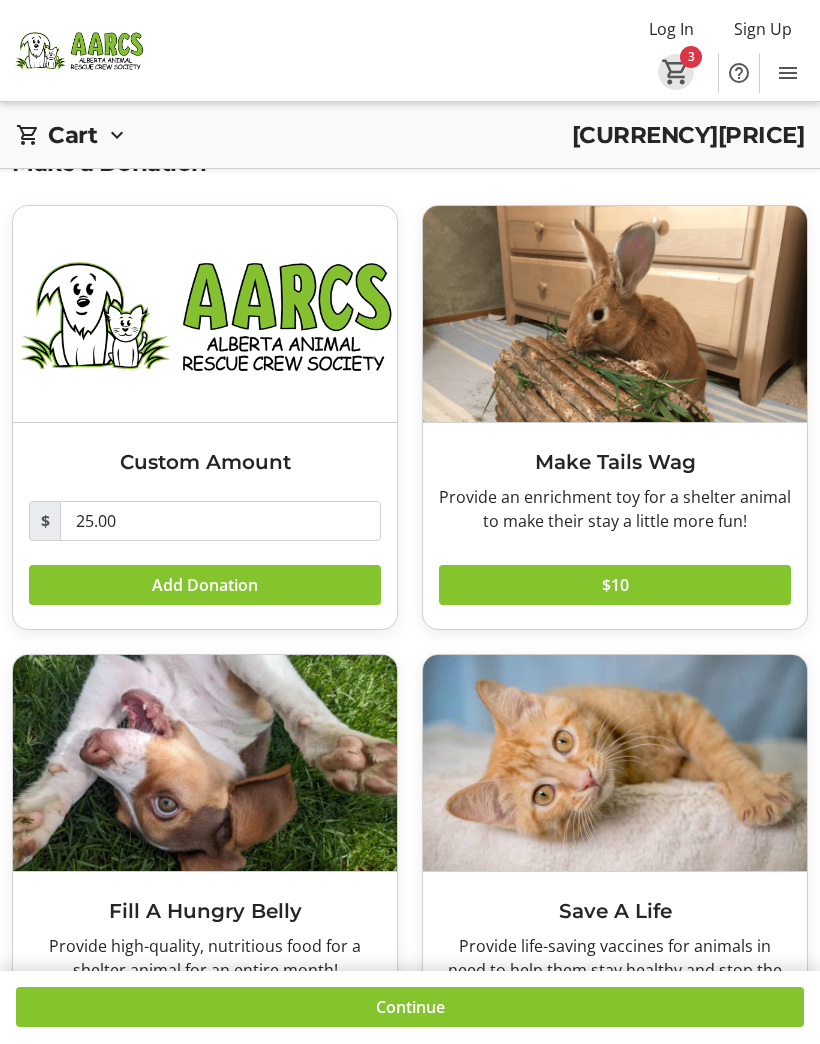 click 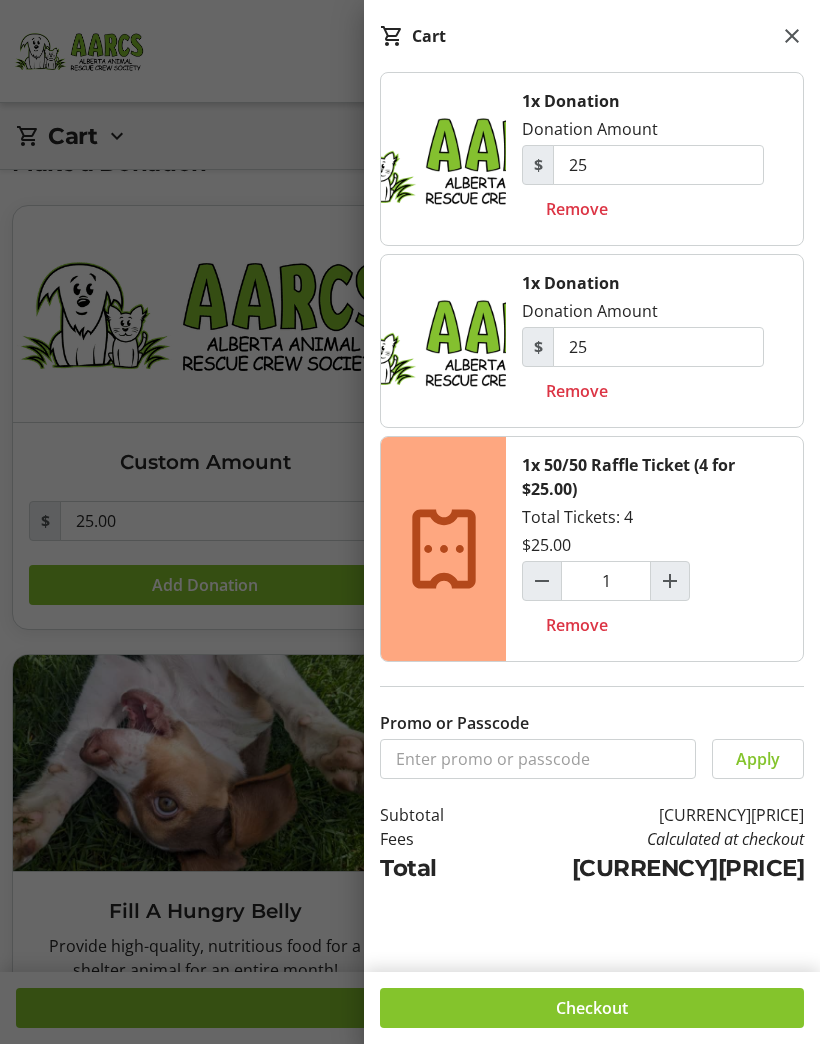 click on "Remove" 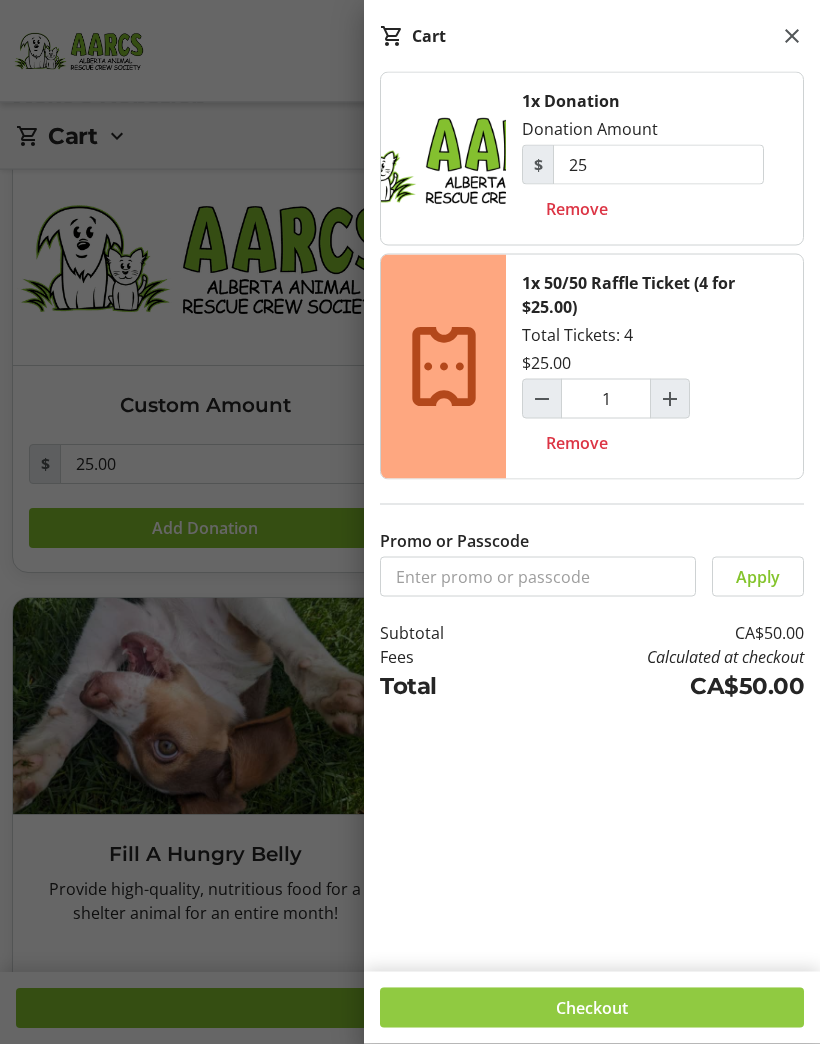 scroll, scrollTop: 95, scrollLeft: 0, axis: vertical 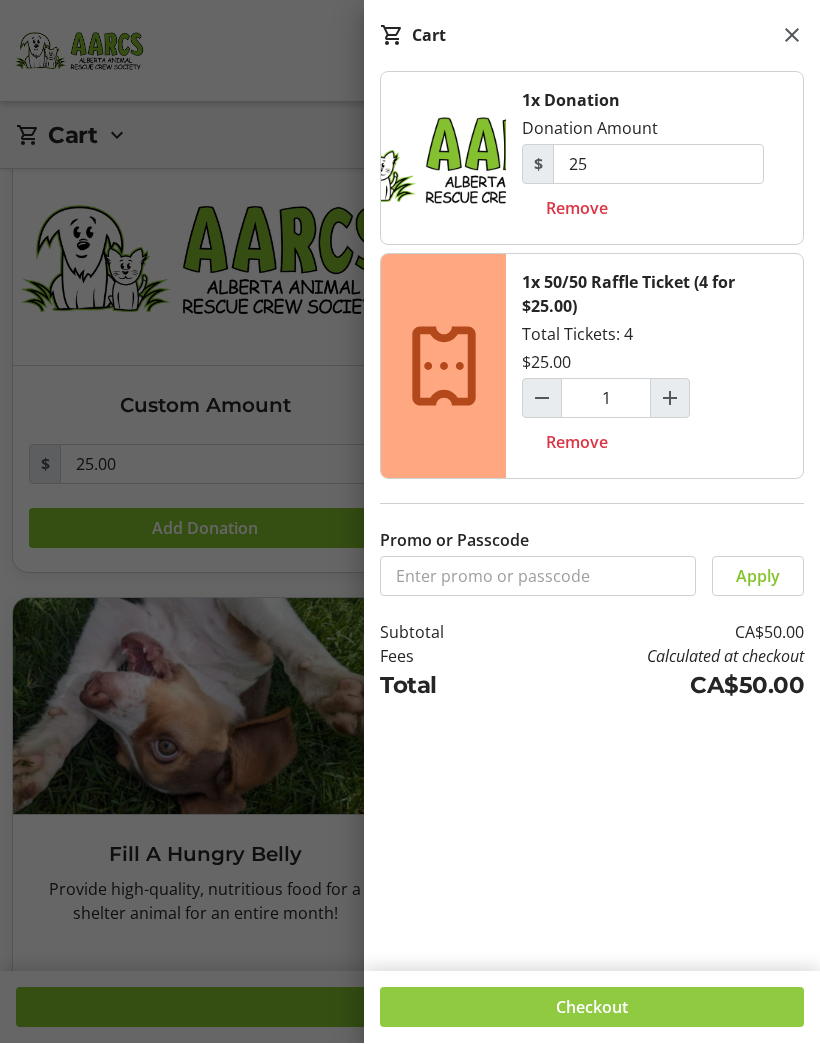 click 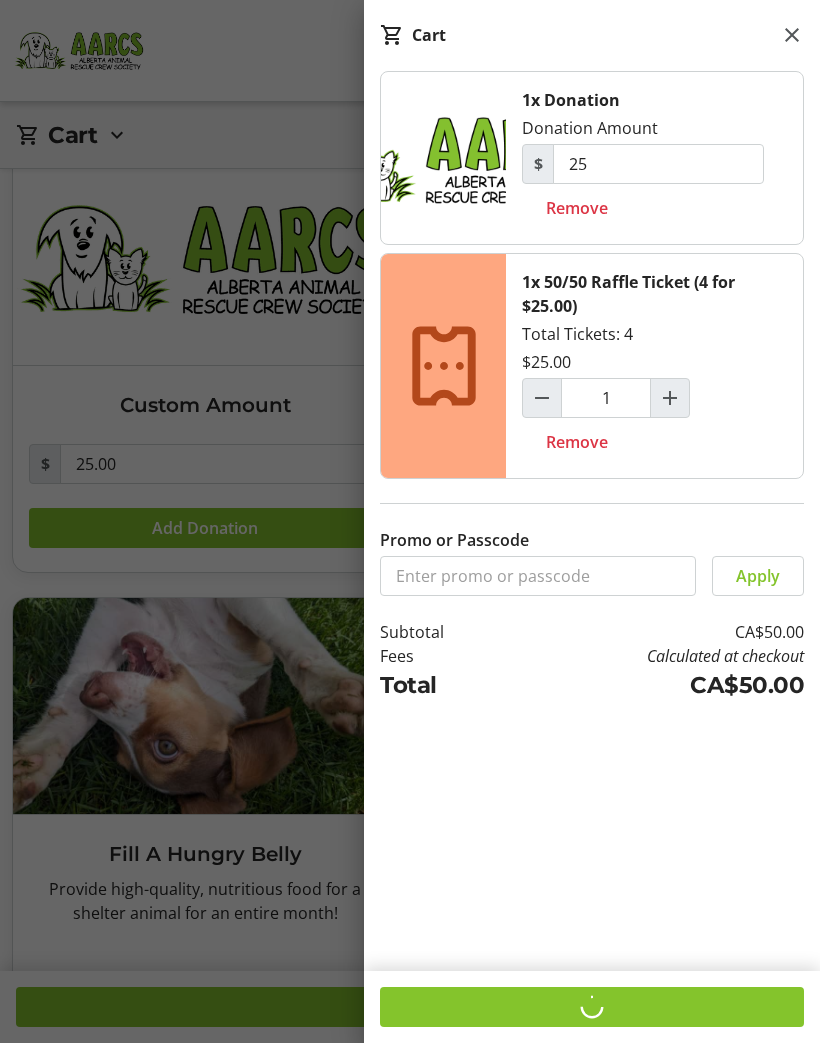 scroll, scrollTop: 0, scrollLeft: 0, axis: both 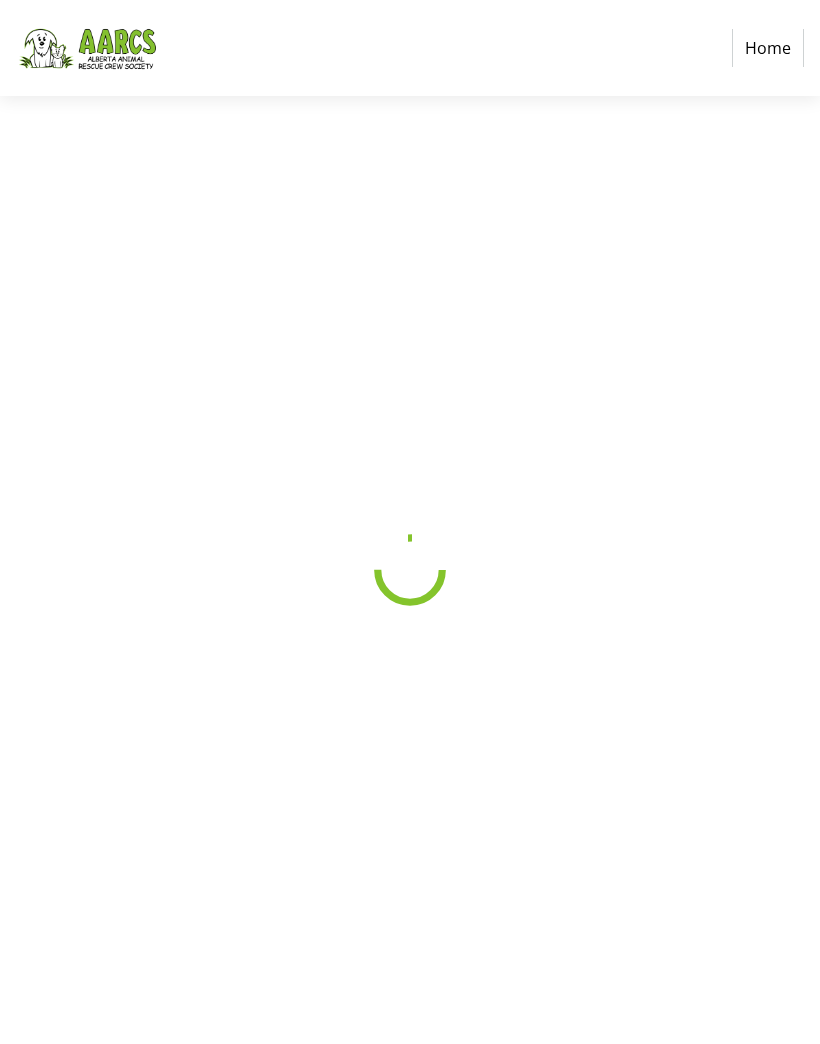 select on "CA" 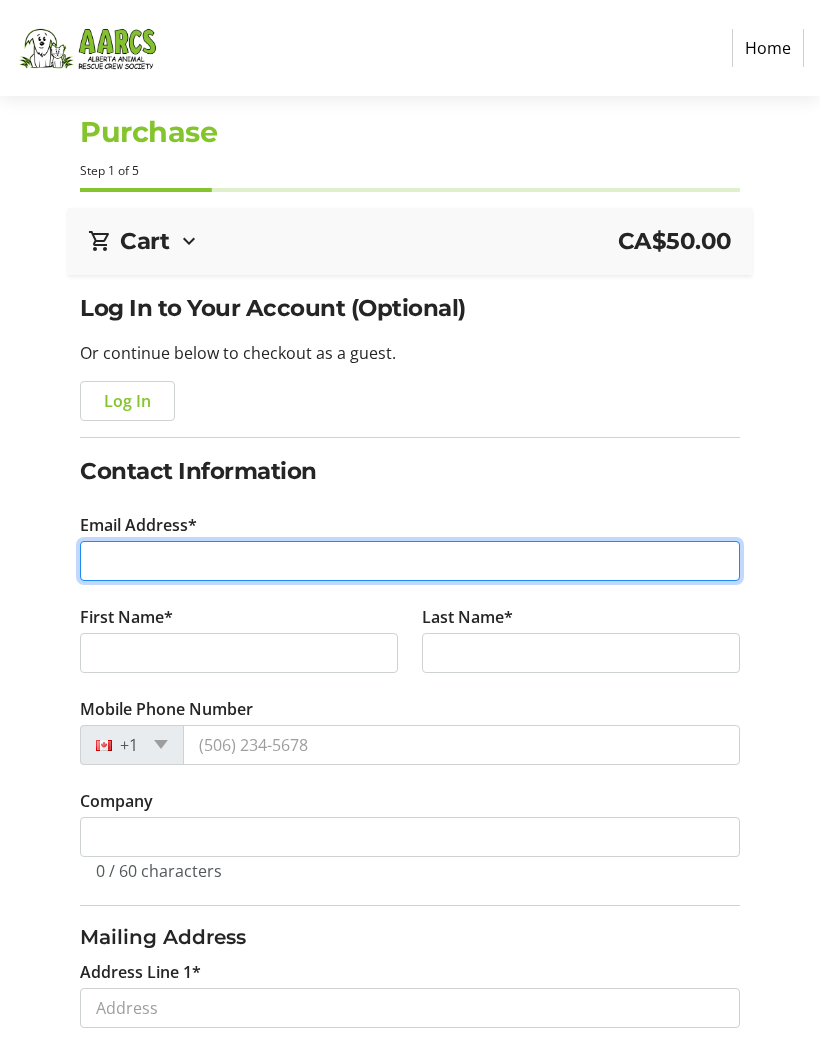 click on "Email Address*" at bounding box center (409, 561) 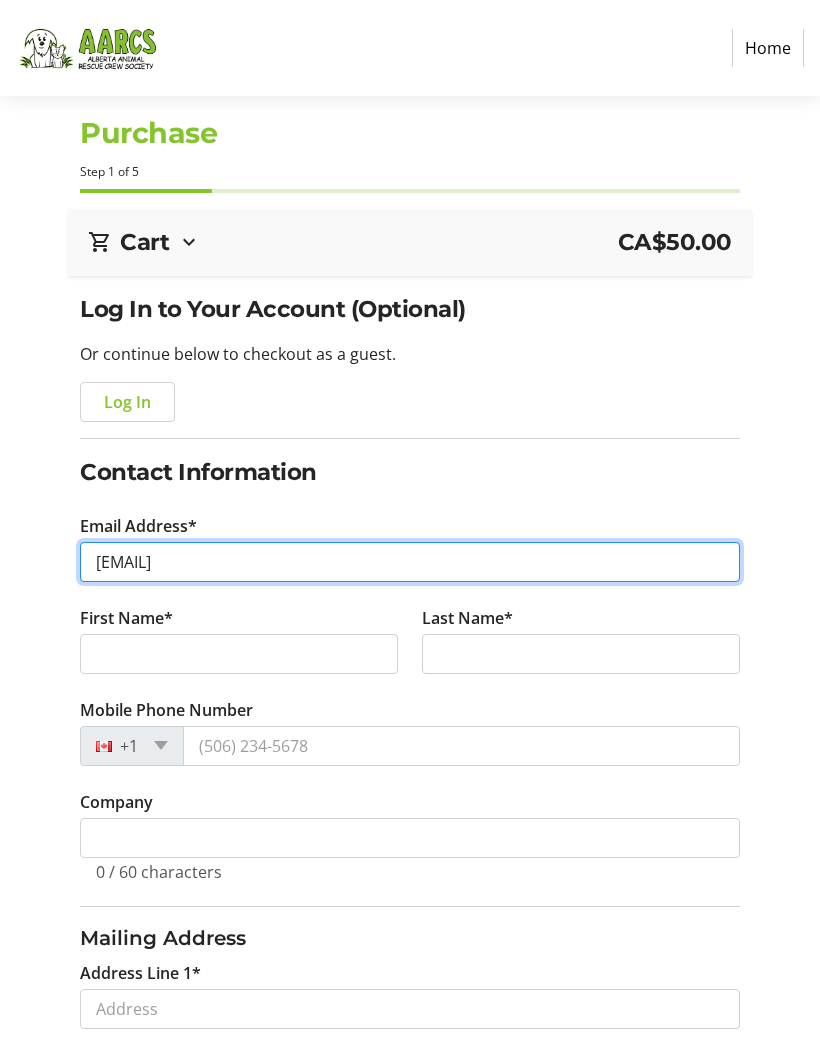 type on "[EMAIL]" 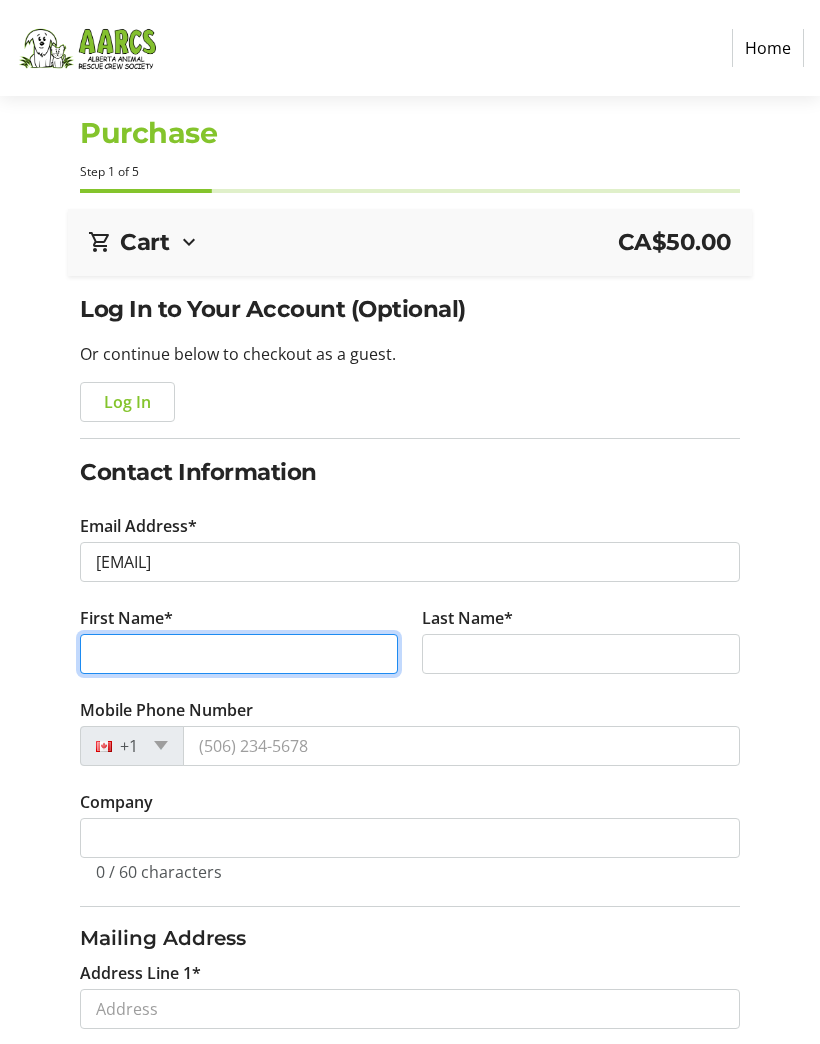 click on "First Name*" at bounding box center [239, 654] 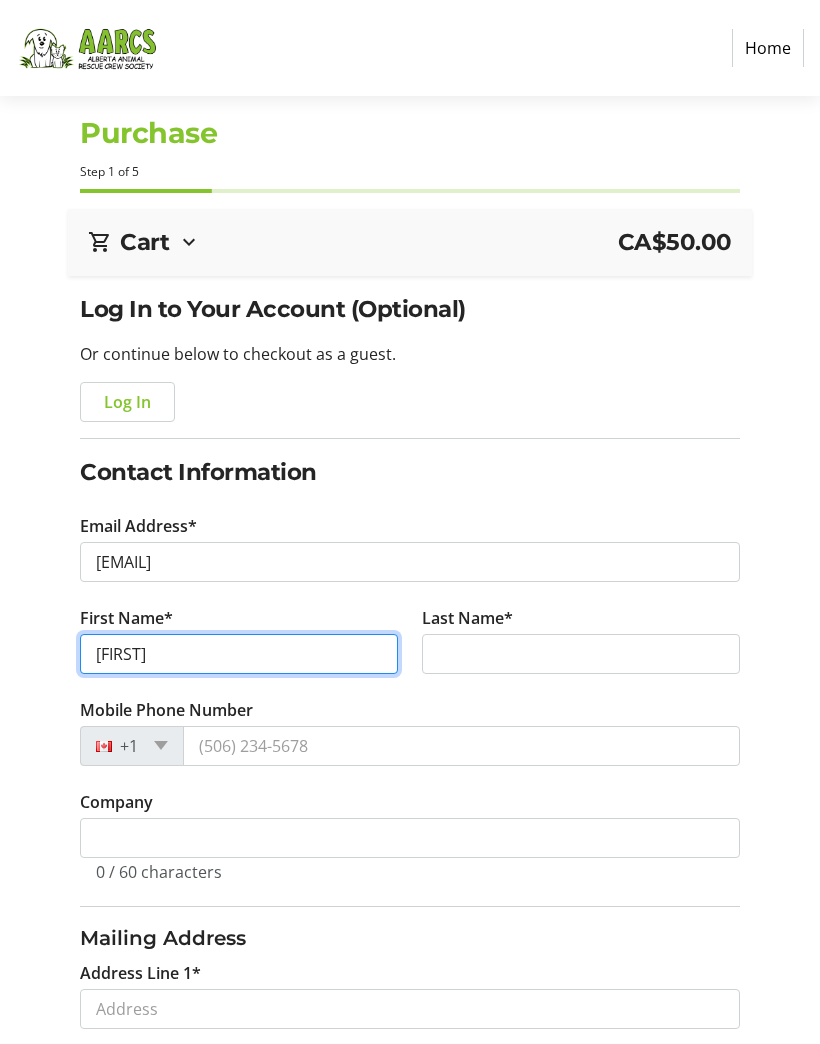 type on "[FIRST]" 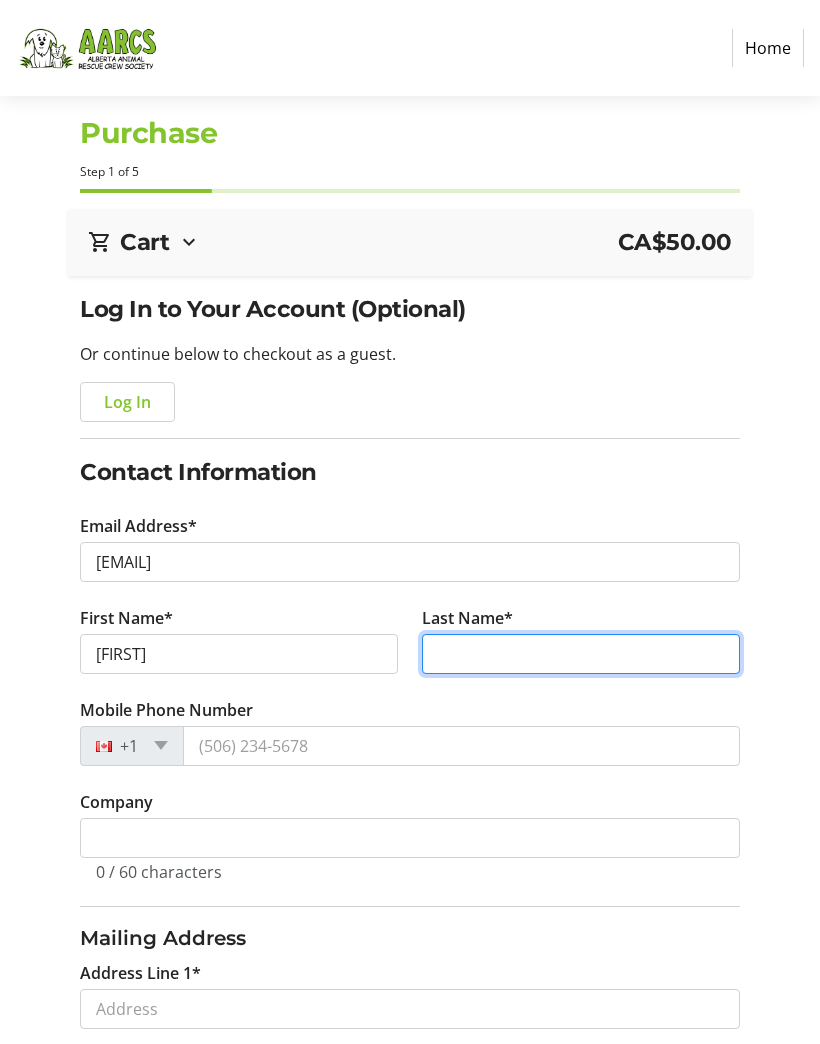 click on "Last Name*" at bounding box center (581, 654) 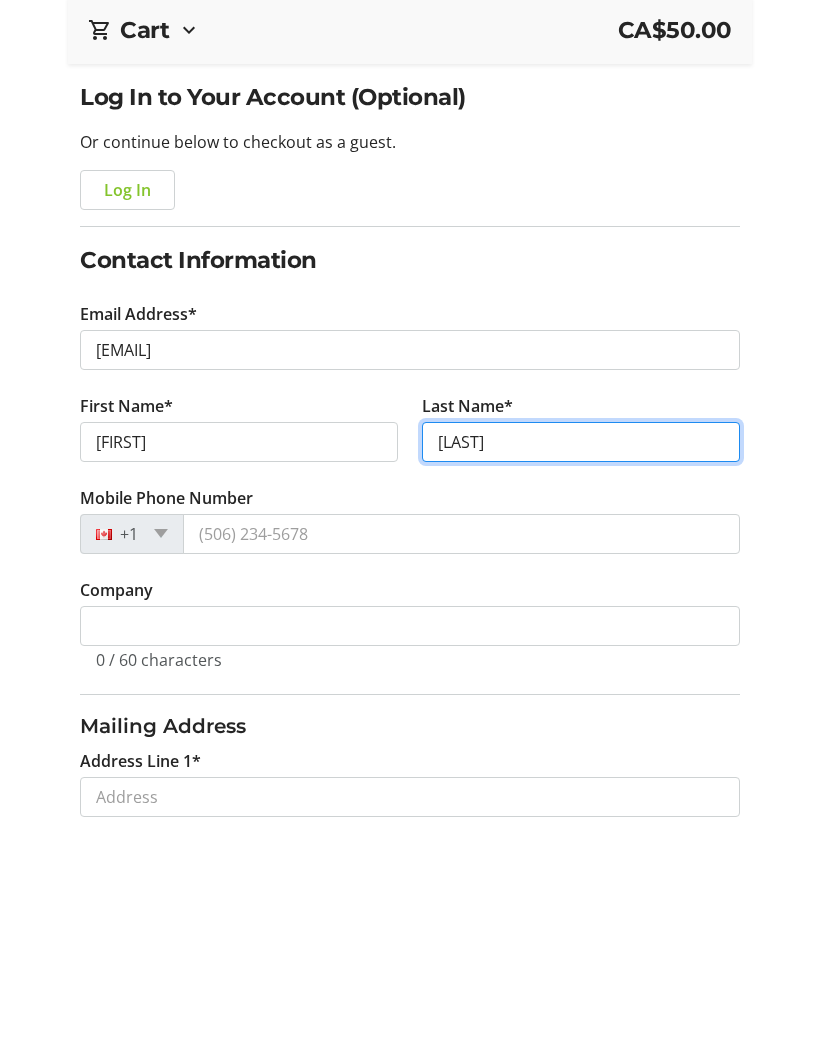 type on "[LAST]" 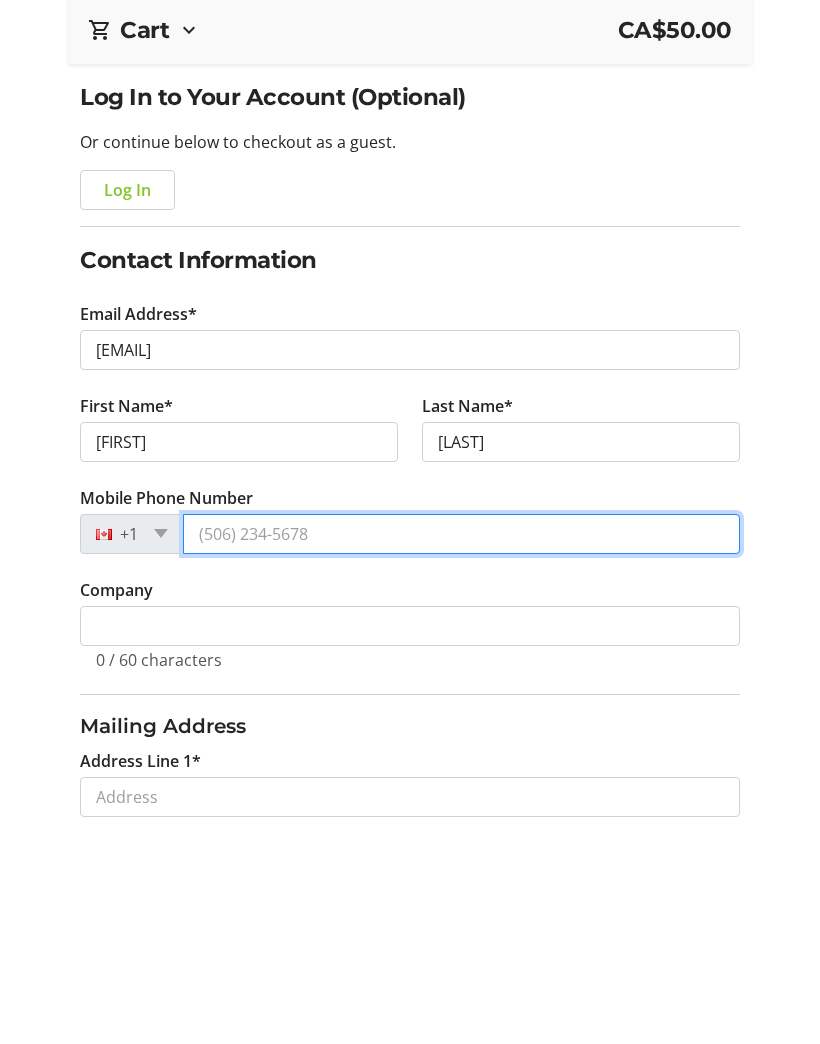 click on "Mobile Phone Number" at bounding box center (461, 746) 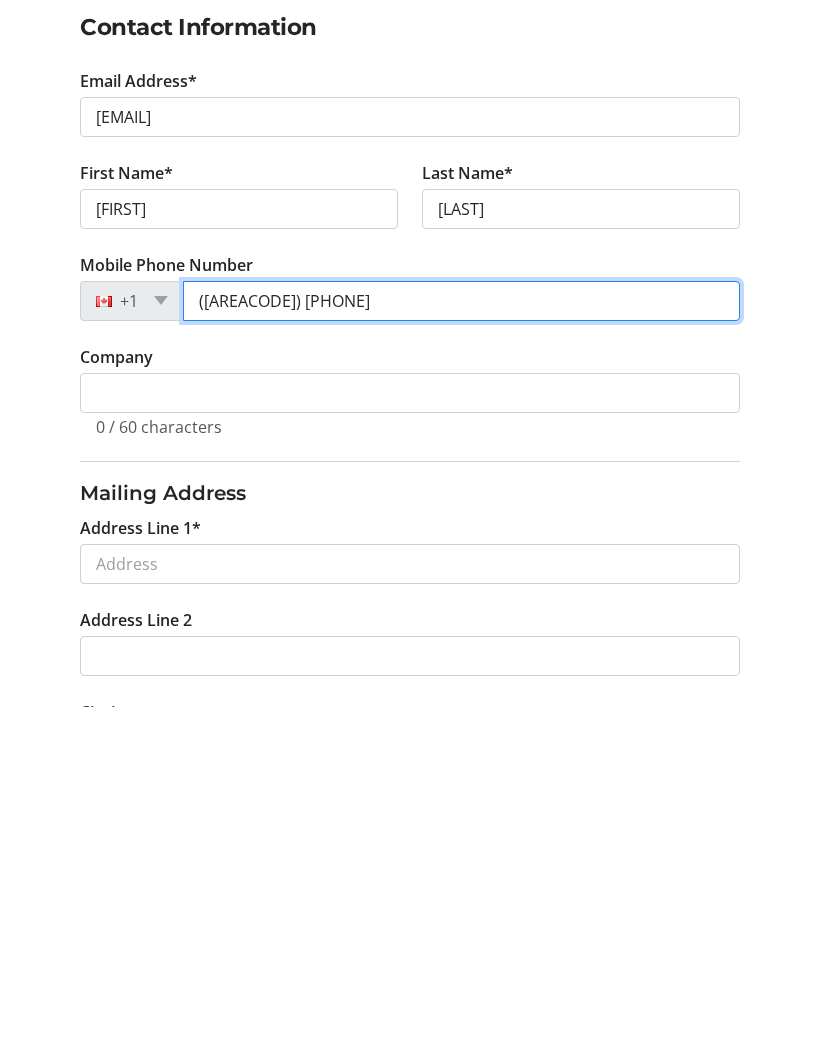 scroll, scrollTop: 111, scrollLeft: 0, axis: vertical 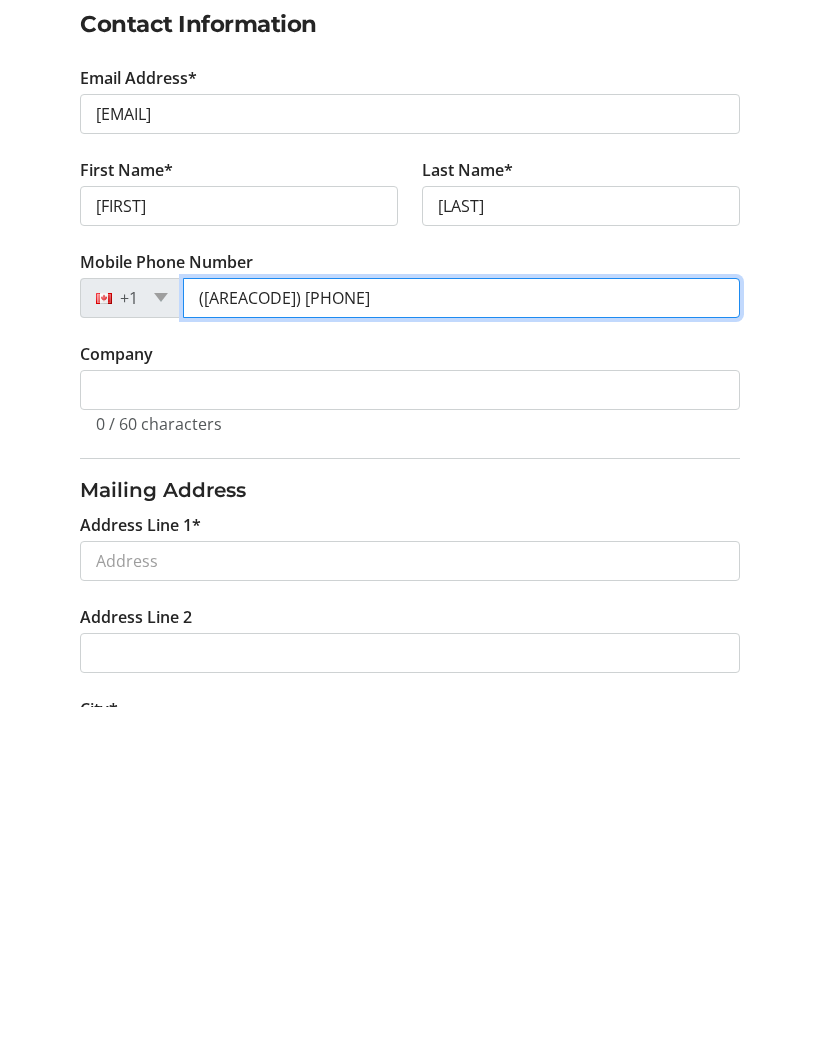 type on "([AREACODE]) [PHONE]" 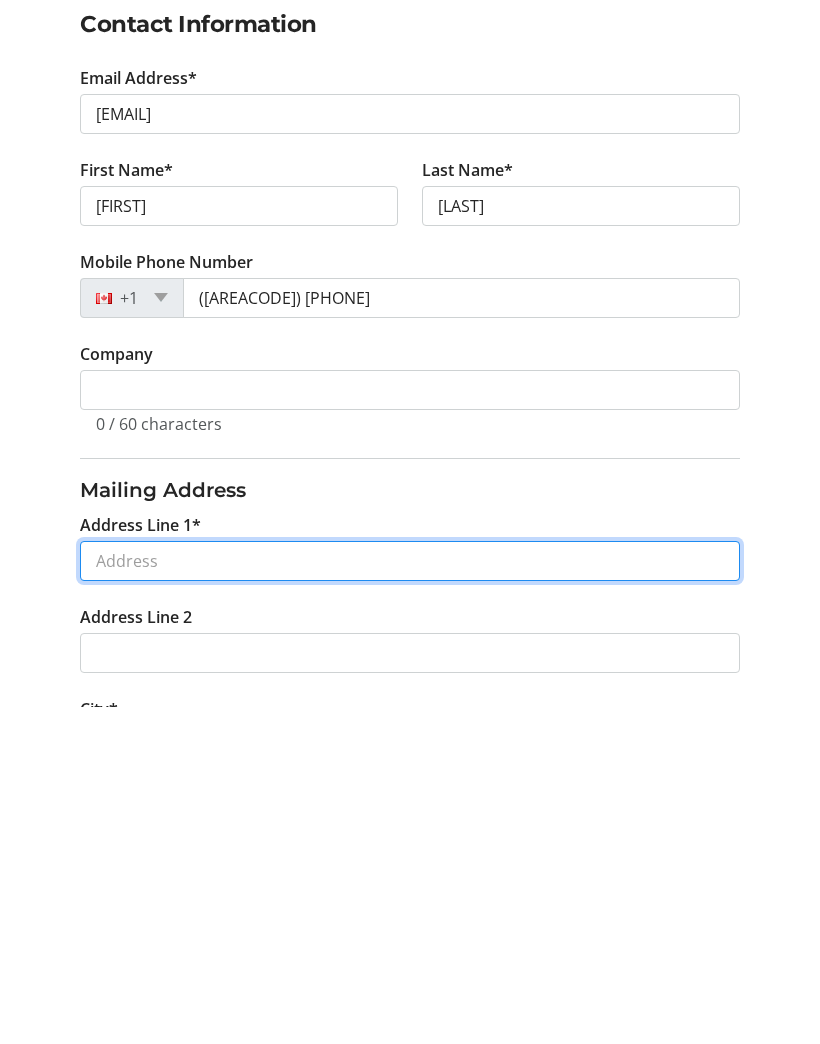 click on "Address Line 1*" at bounding box center [409, 898] 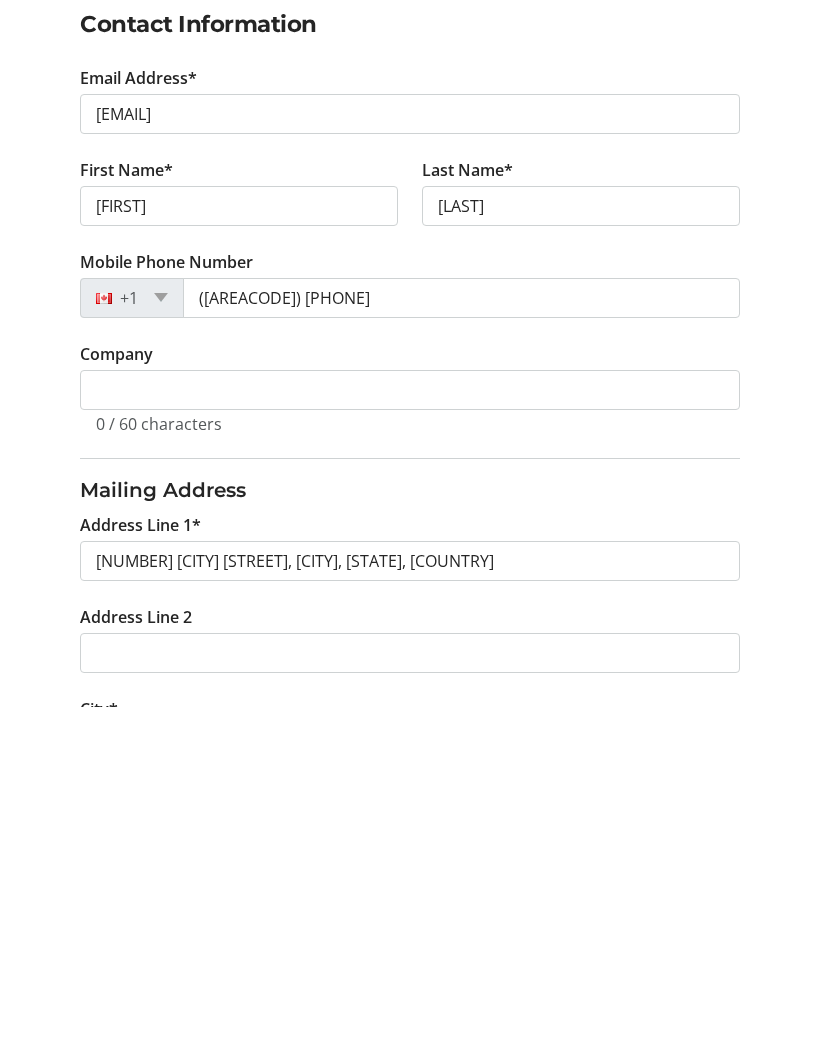 scroll, scrollTop: 448, scrollLeft: 0, axis: vertical 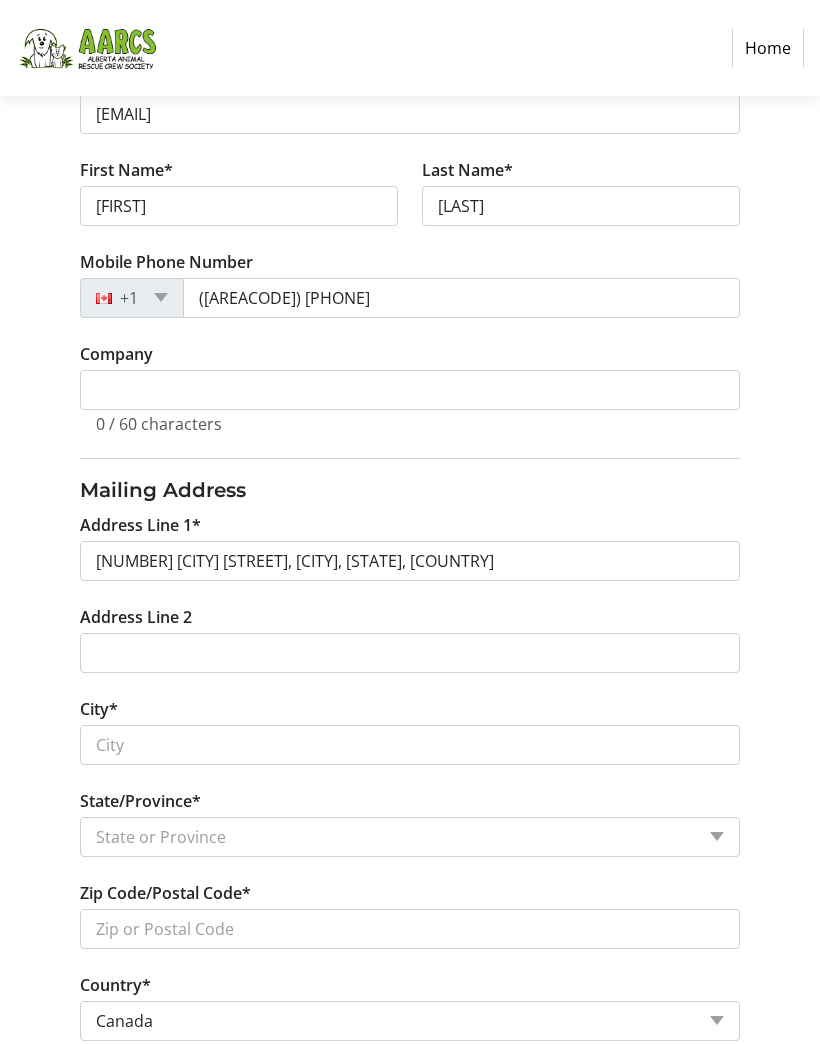 type on "[NUMBER] [CITY] [STREET]" 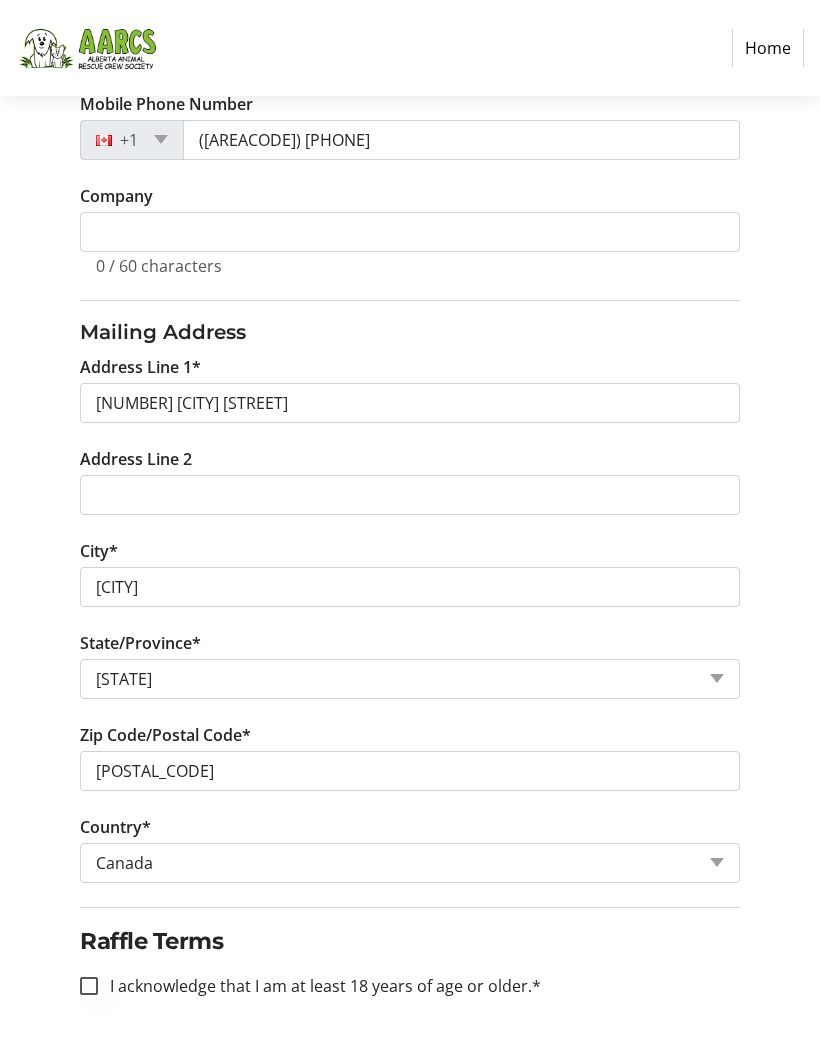 scroll, scrollTop: 605, scrollLeft: 0, axis: vertical 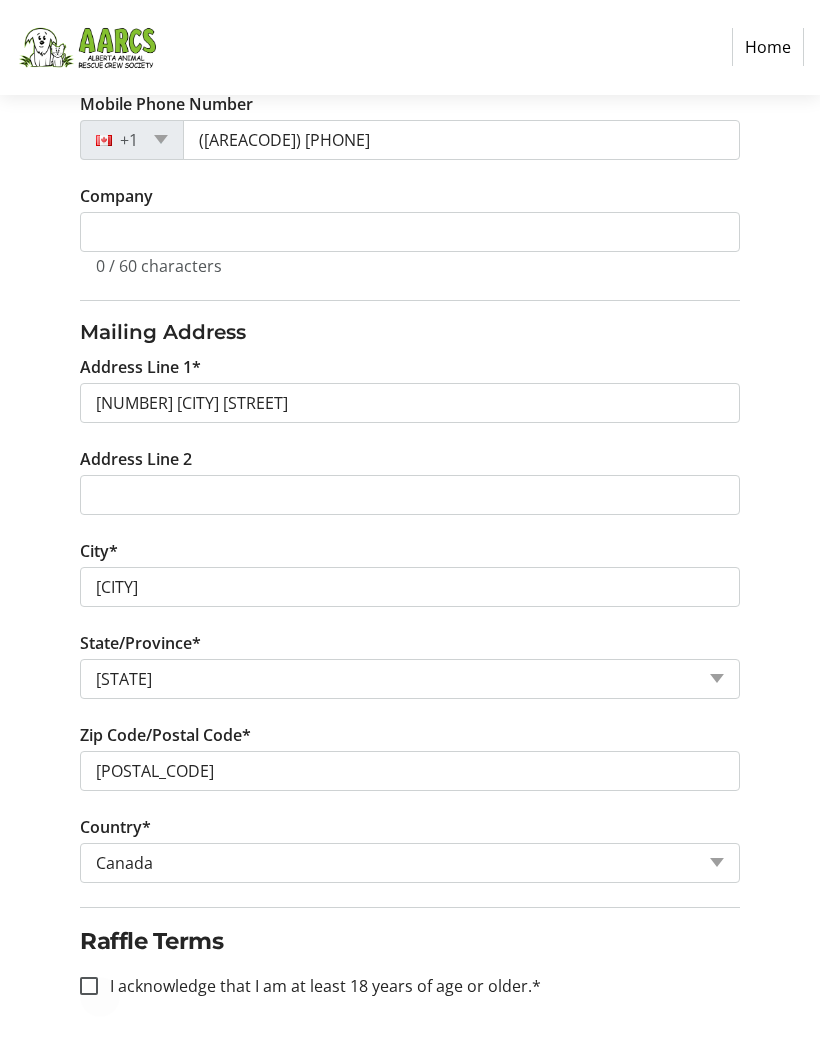 click at bounding box center [89, 987] 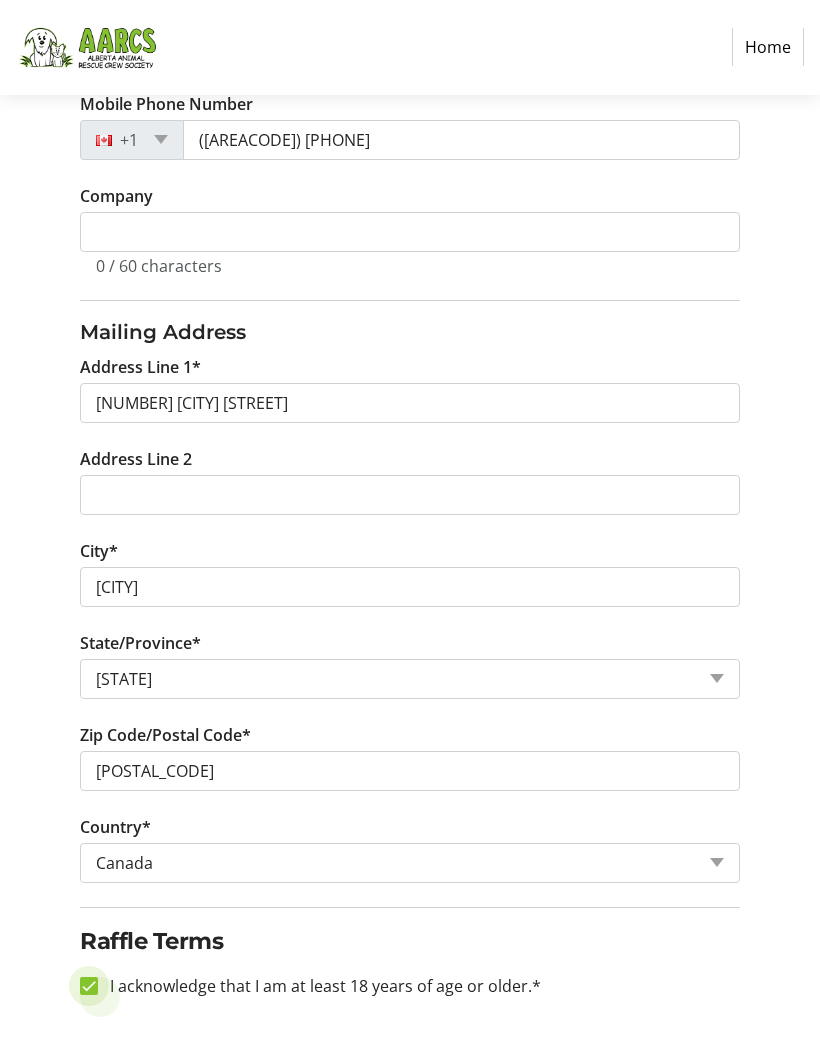 checkbox on "true" 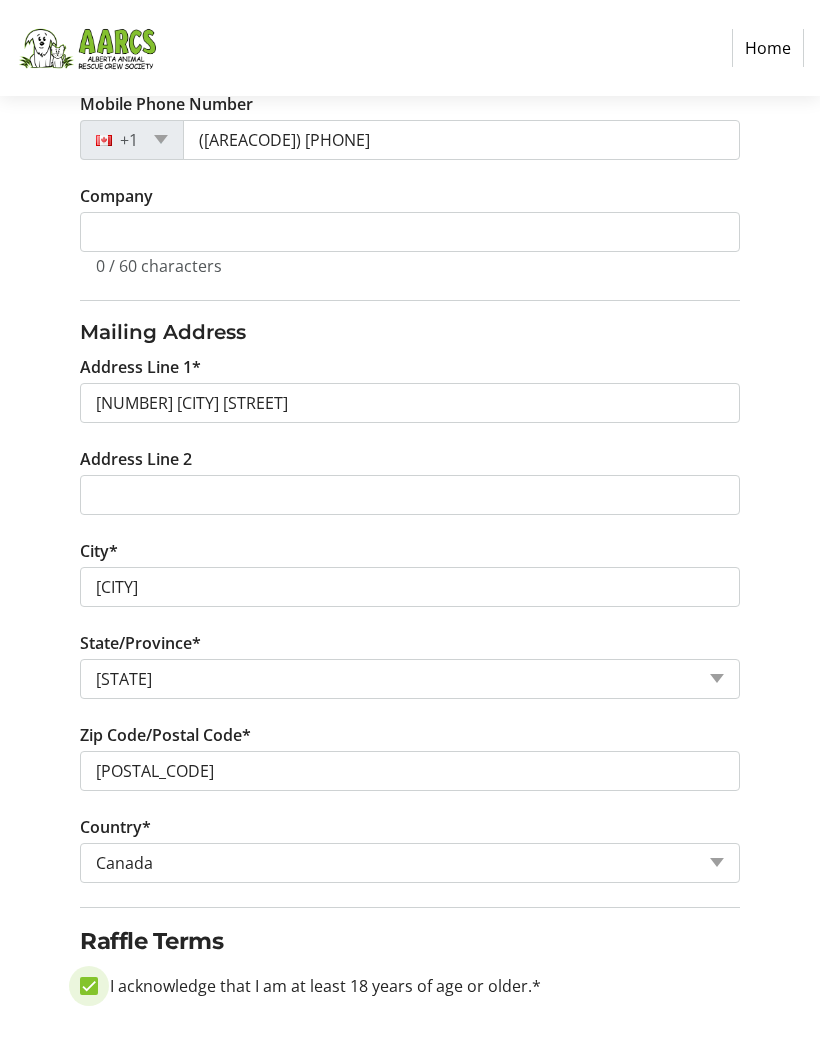 scroll, scrollTop: 605, scrollLeft: 0, axis: vertical 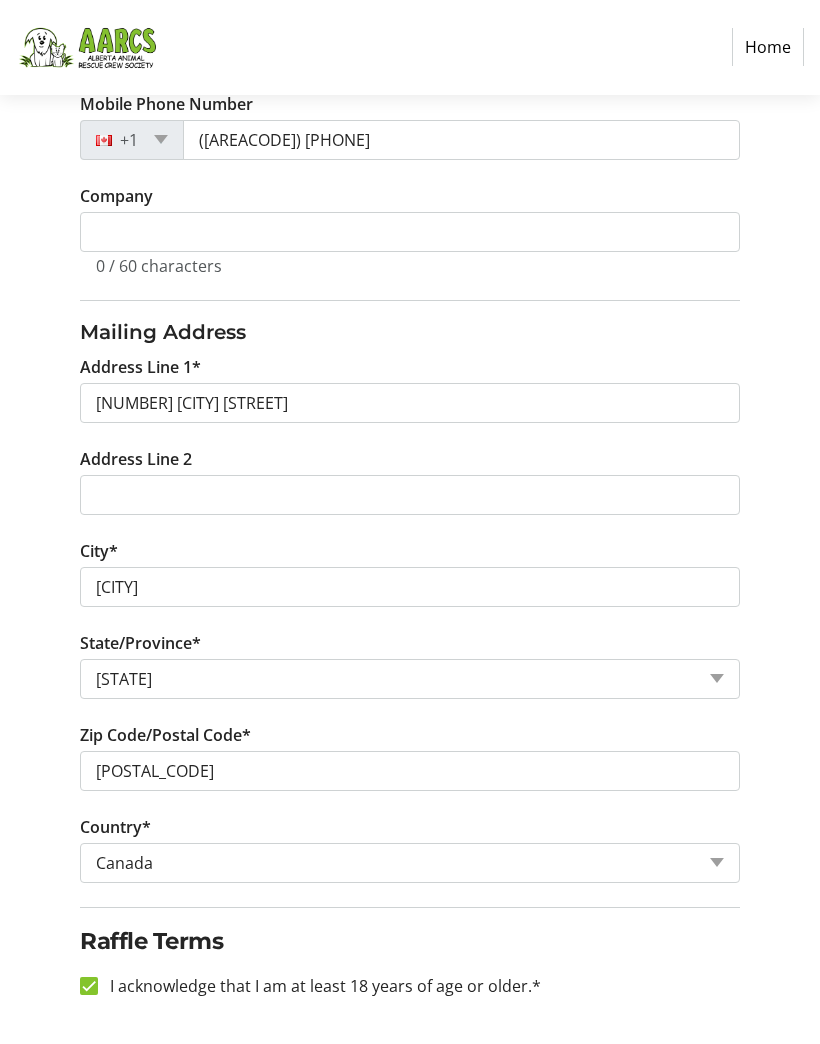 click on "Continue" 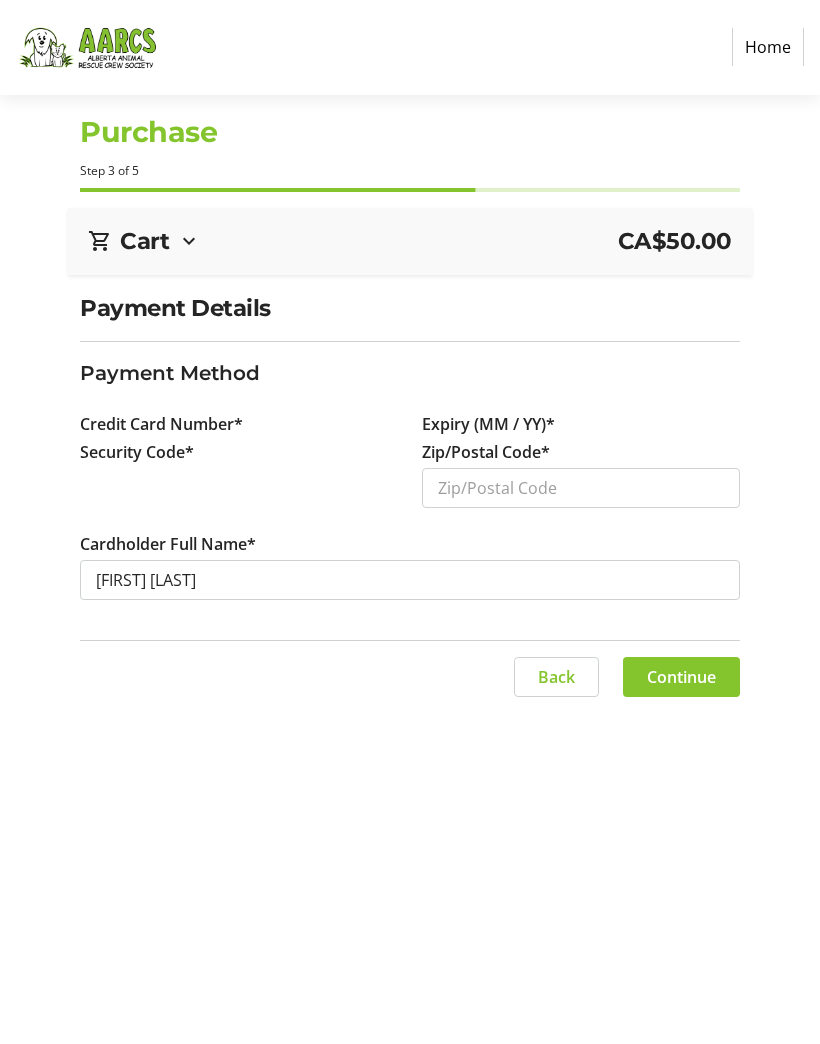 scroll, scrollTop: 0, scrollLeft: 0, axis: both 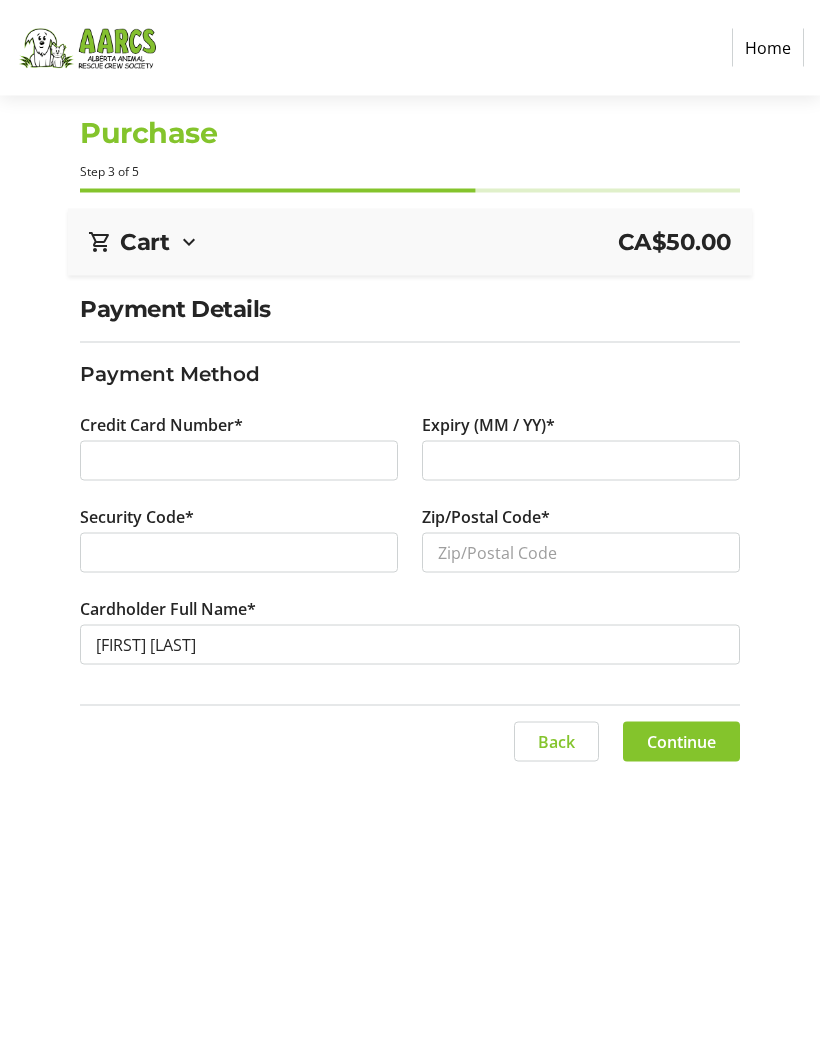 click at bounding box center [239, 553] 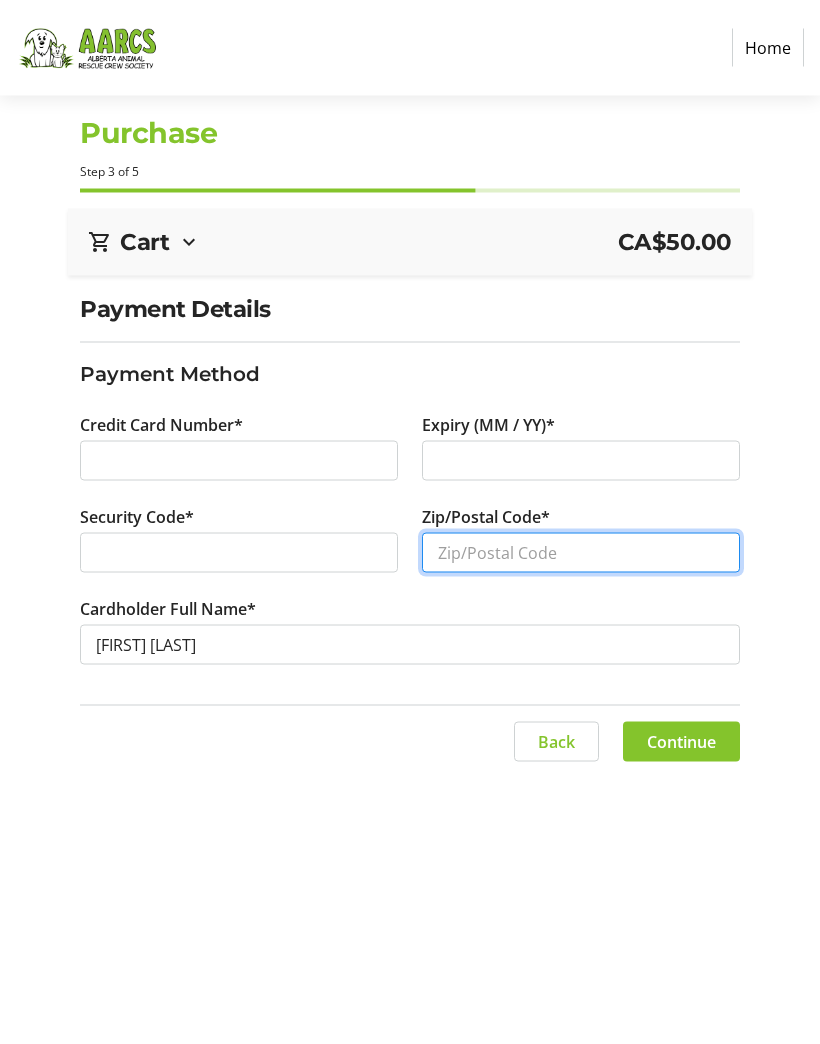 click on "Zip/Postal Code*" at bounding box center (581, 553) 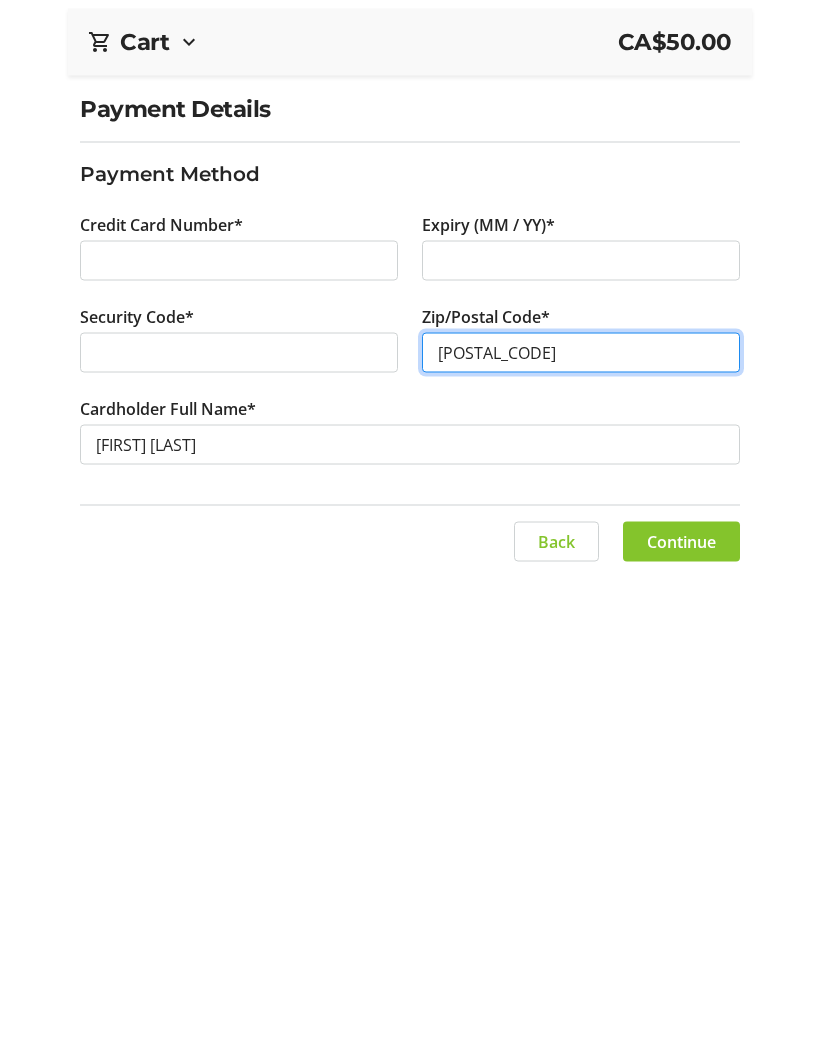 type on "[POSTAL_CODE]" 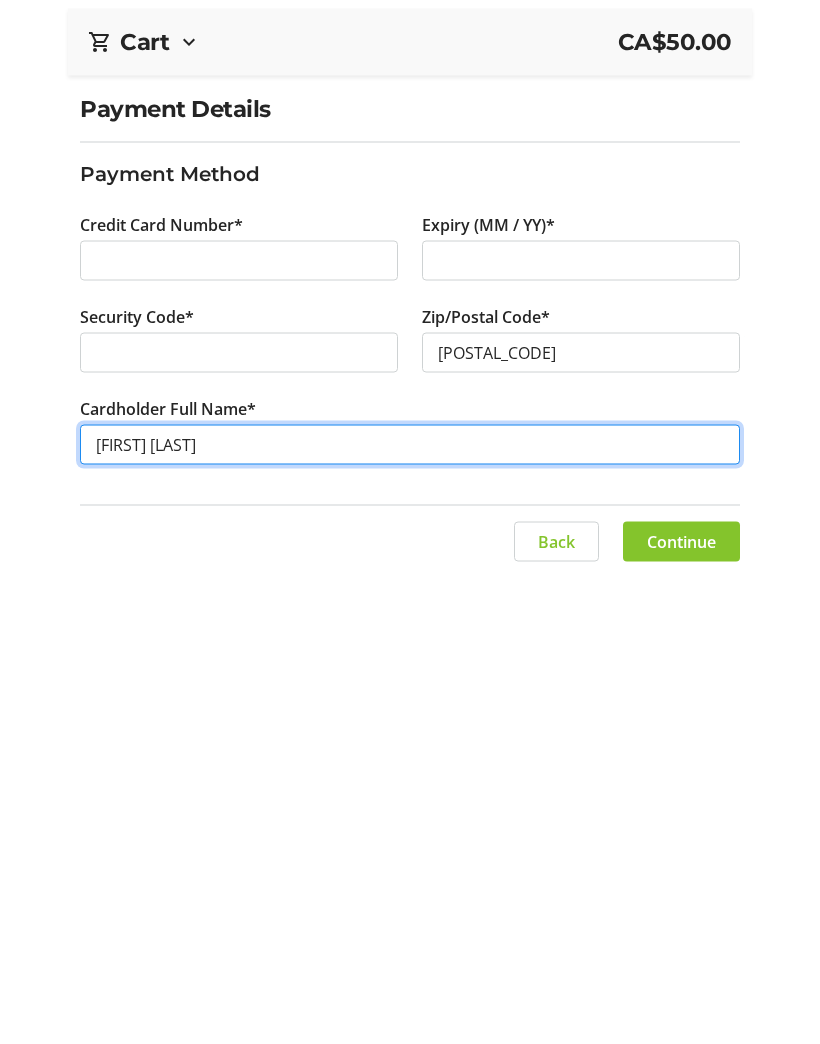 click on "[FIRST] [LAST]" at bounding box center (409, 645) 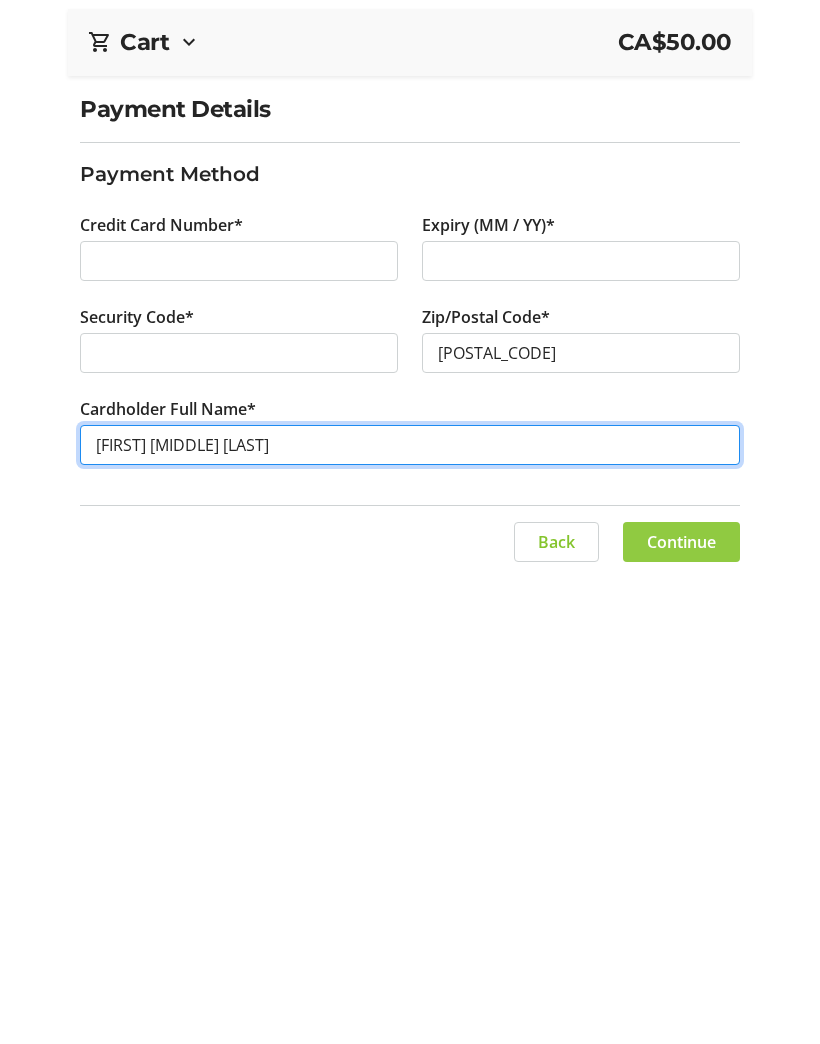 type on "[FIRST] [MIDDLE] [LAST]" 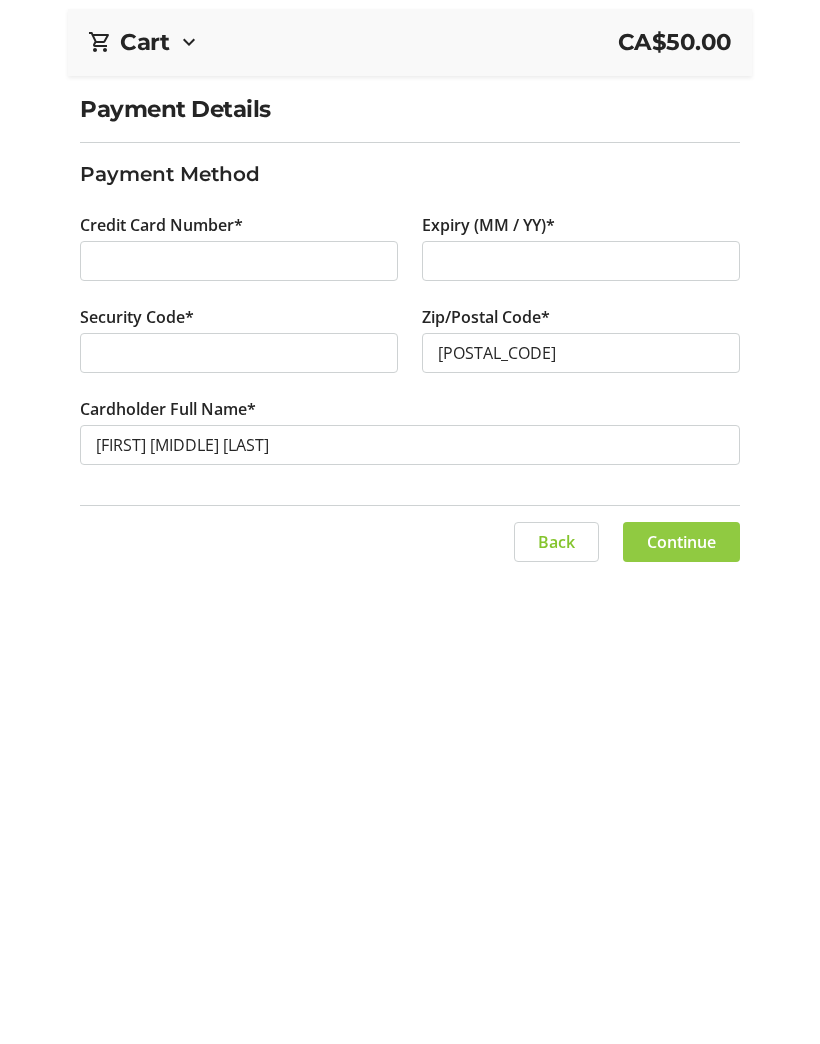 click on "Continue" 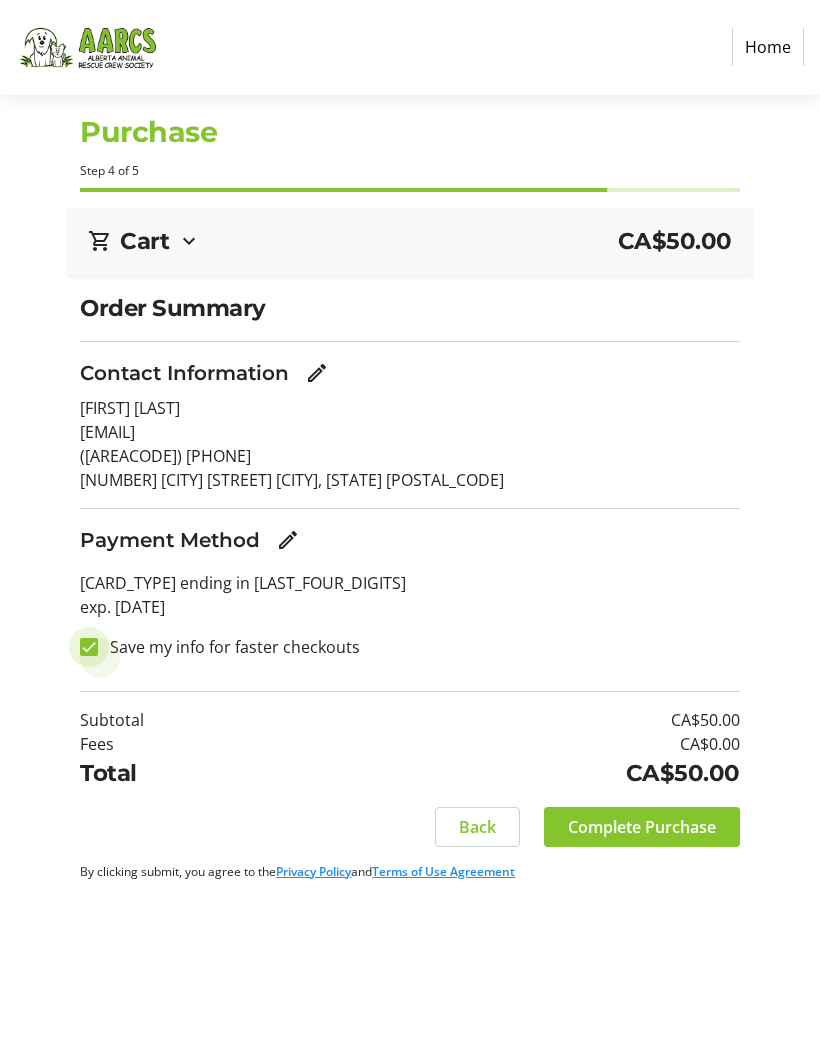 click on "Save my info for faster checkouts" at bounding box center (89, 648) 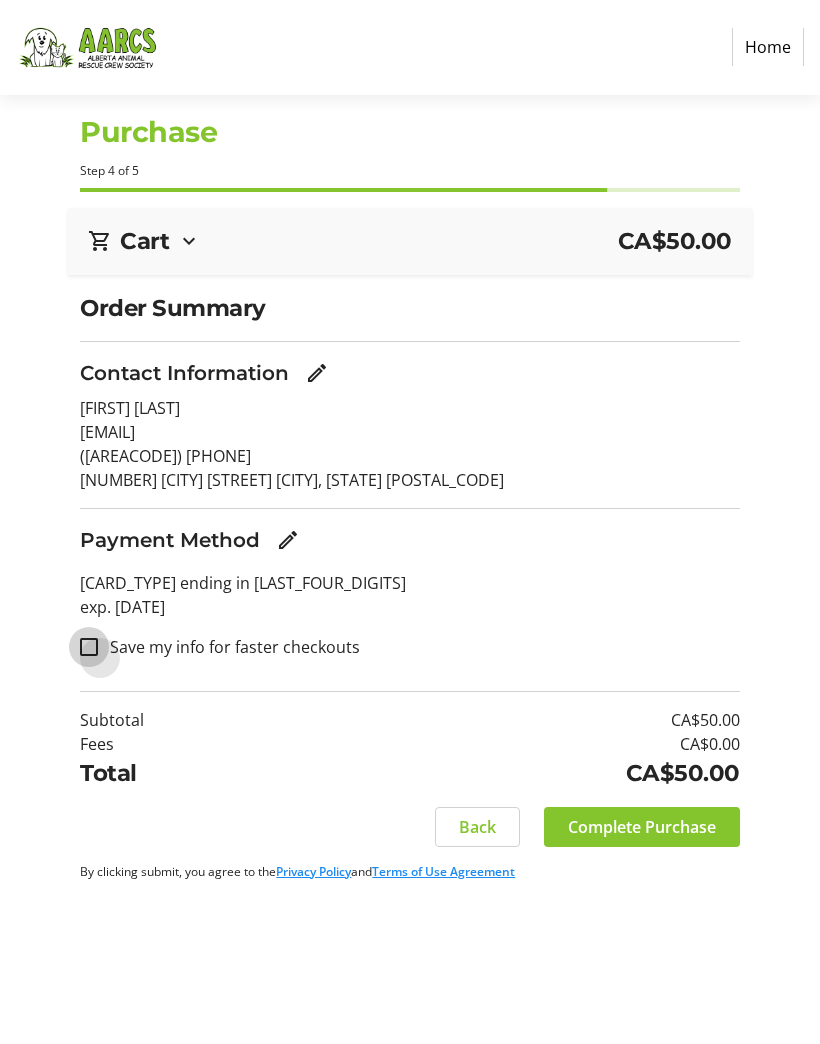 checkbox on "false" 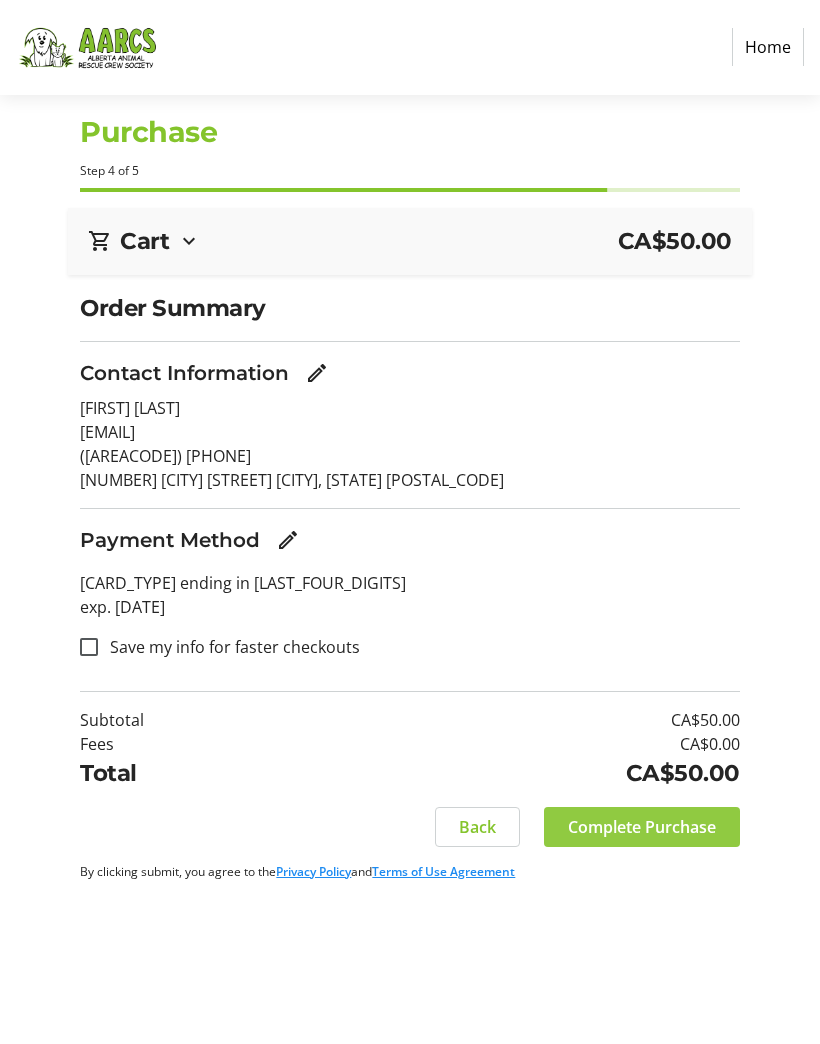click on "Complete Purchase" 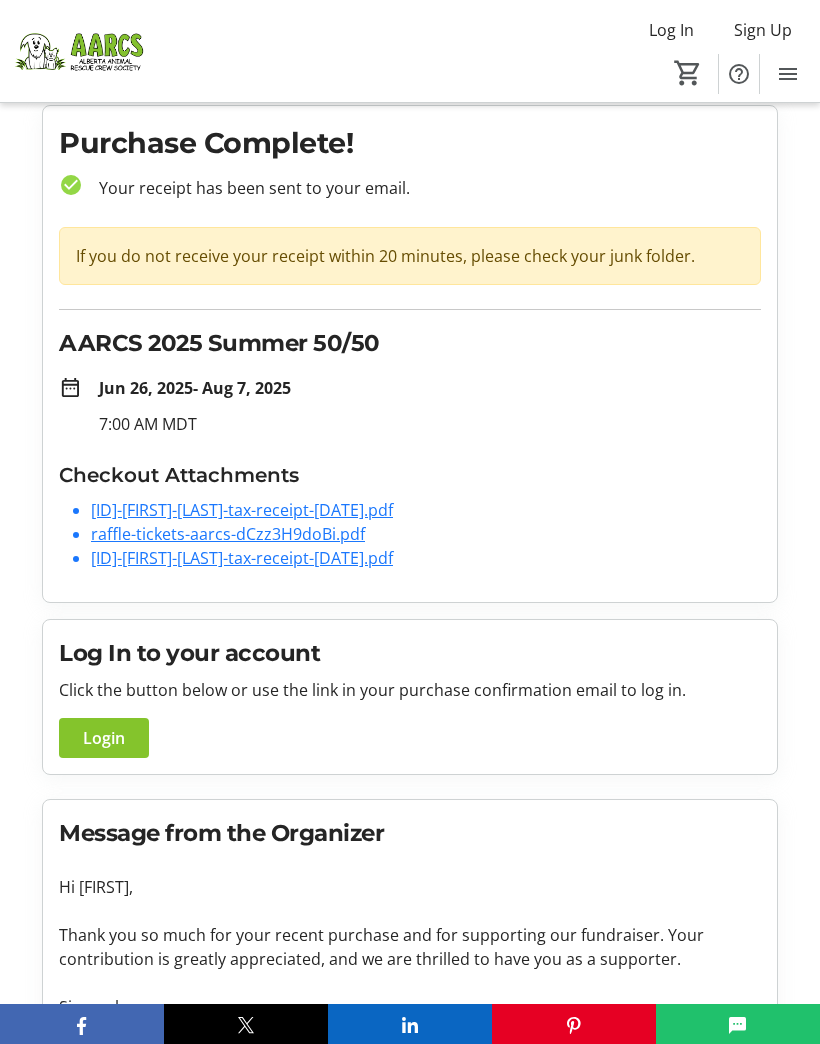 scroll, scrollTop: 0, scrollLeft: 0, axis: both 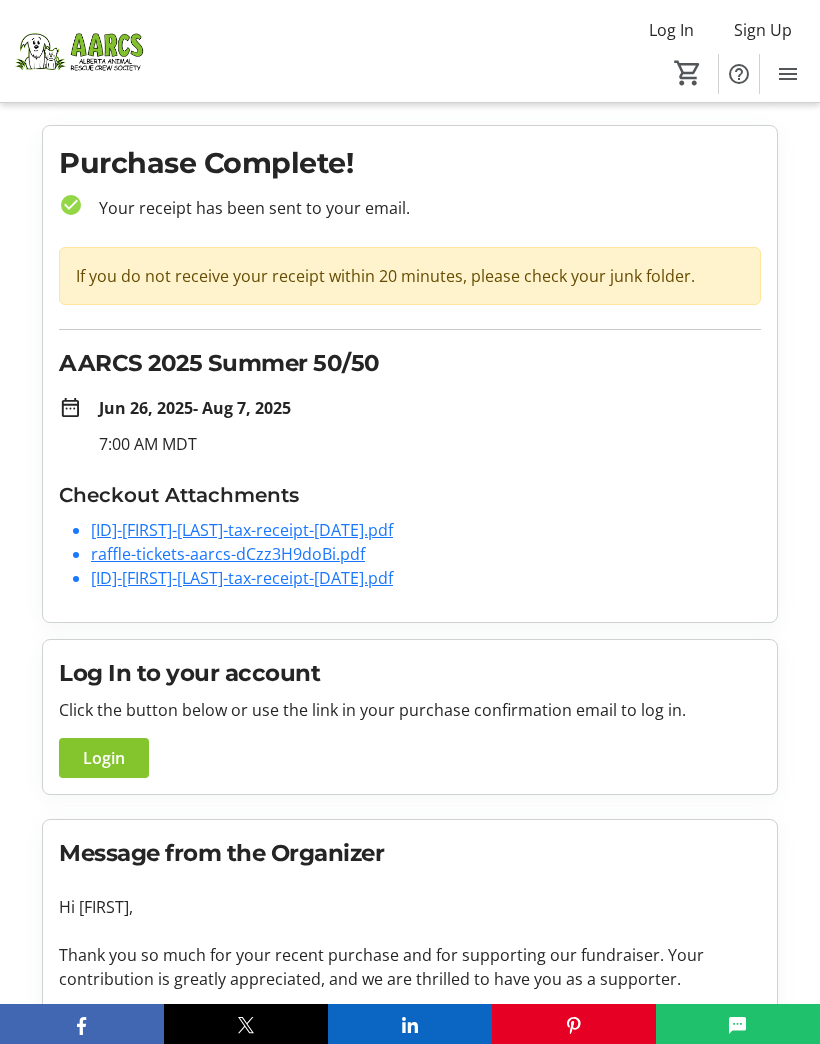 click on "[ID]-[FIRST]-[LAST]-tax-receipt-[DATE].pdf" 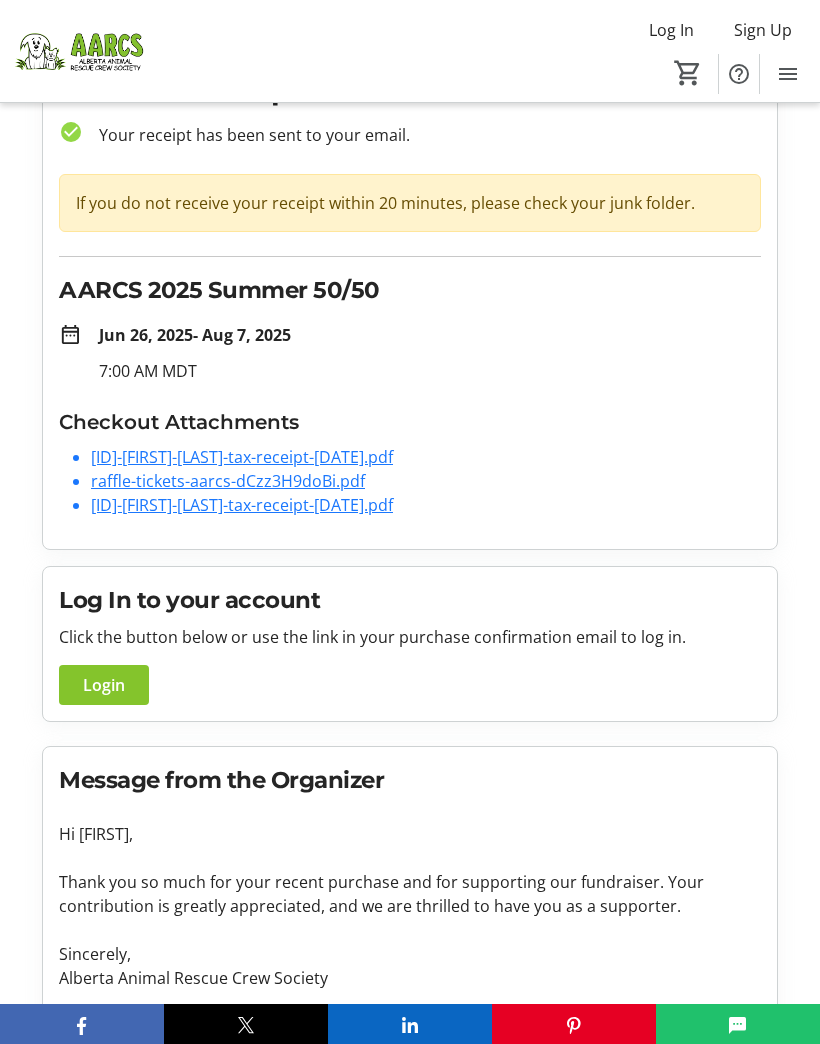 scroll, scrollTop: 0, scrollLeft: 0, axis: both 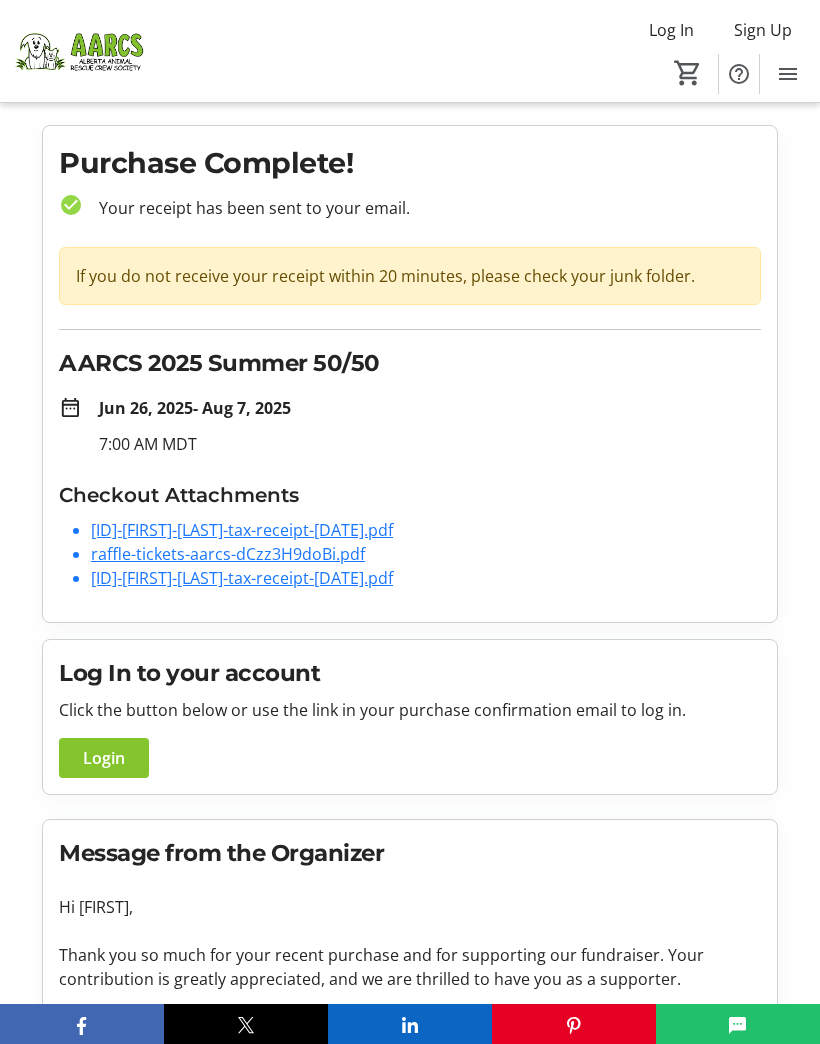 click on "raffle-tickets-aarcs-dCzz3H9doBi.pdf" 